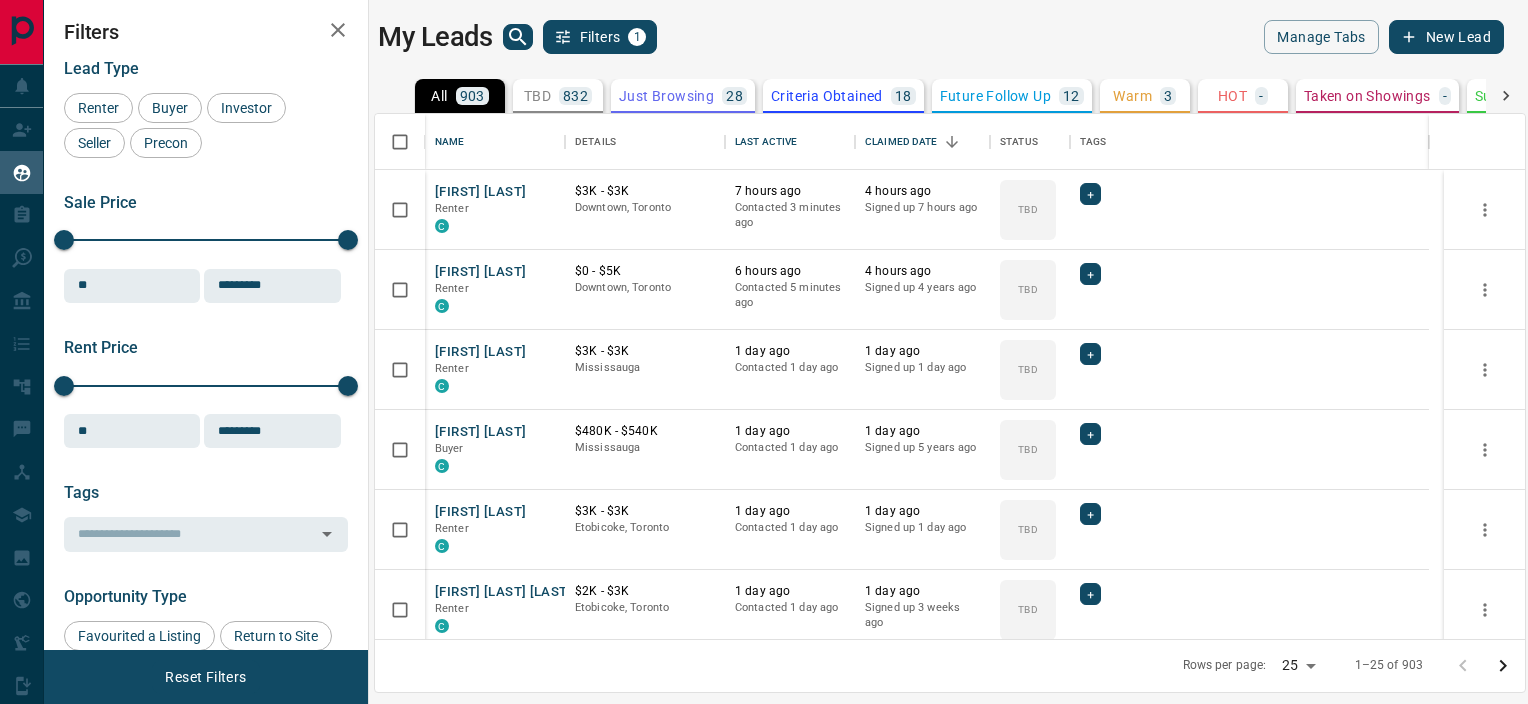 scroll, scrollTop: 0, scrollLeft: 0, axis: both 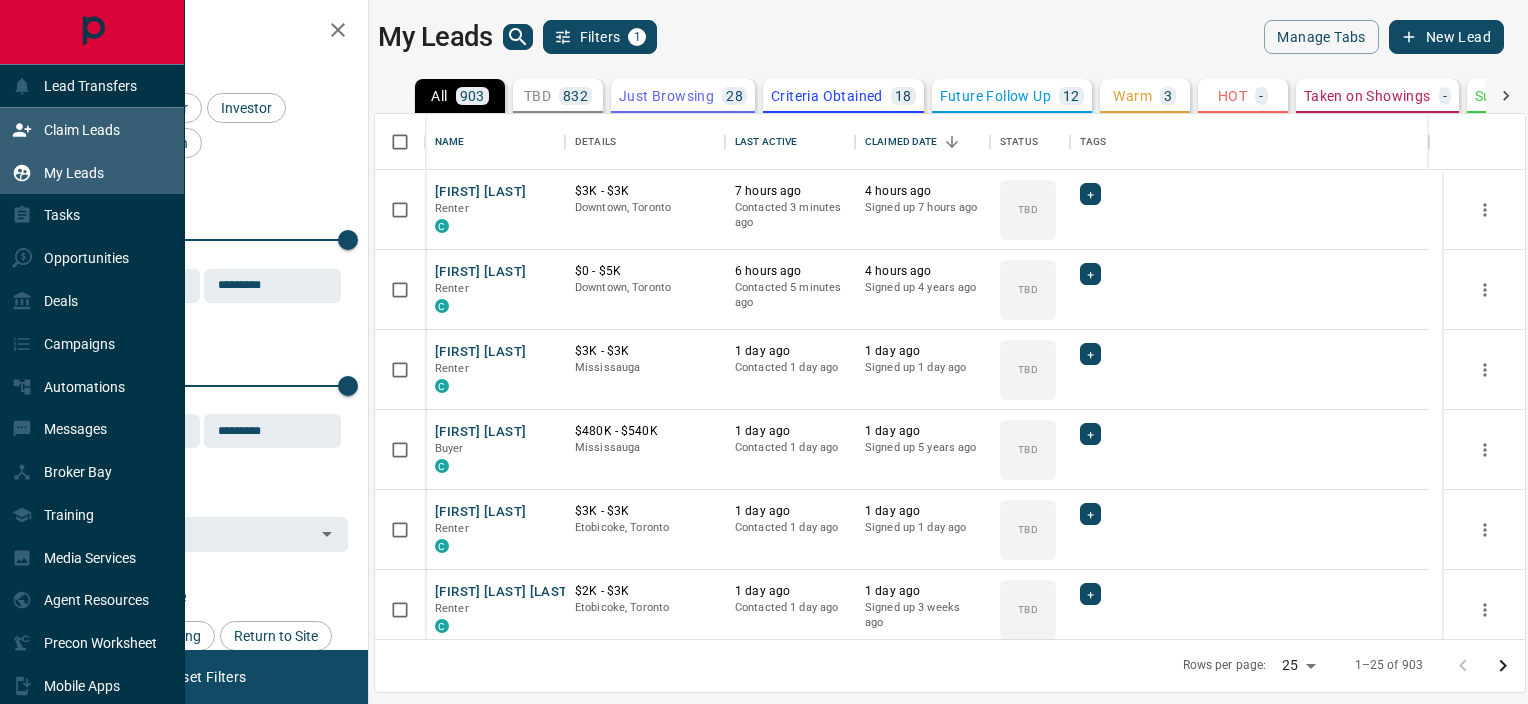 click on "Claim Leads" at bounding box center [82, 130] 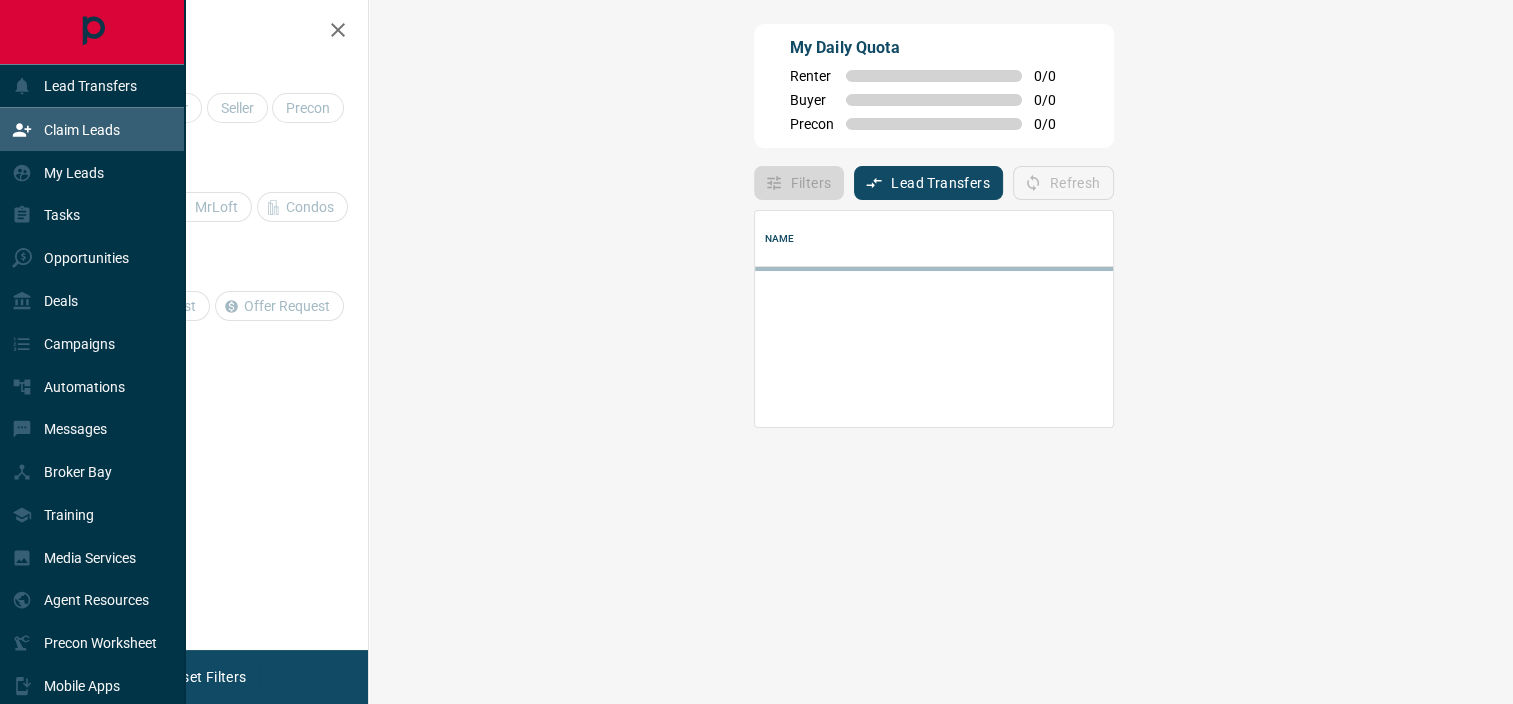 scroll, scrollTop: 16, scrollLeft: 16, axis: both 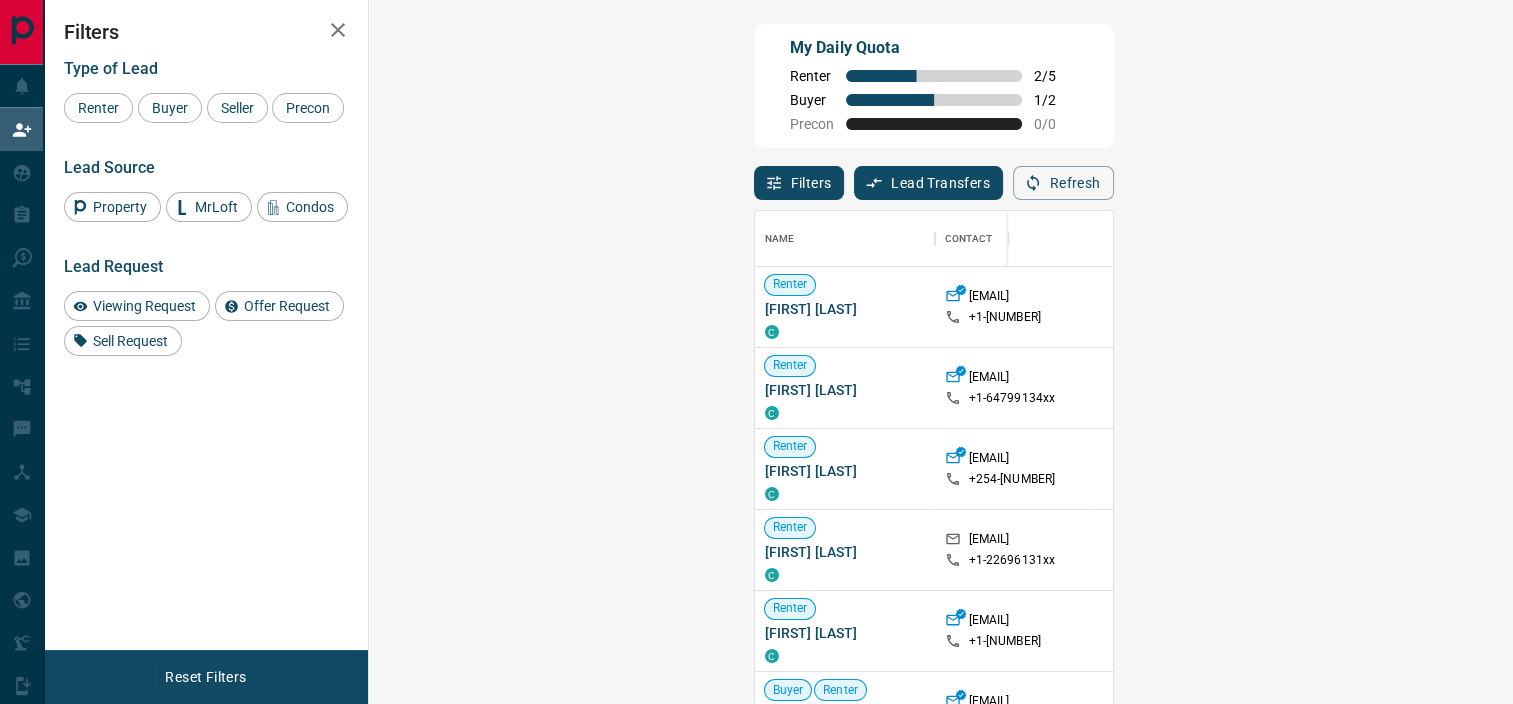 click on "Claim" at bounding box center [1811, 307] 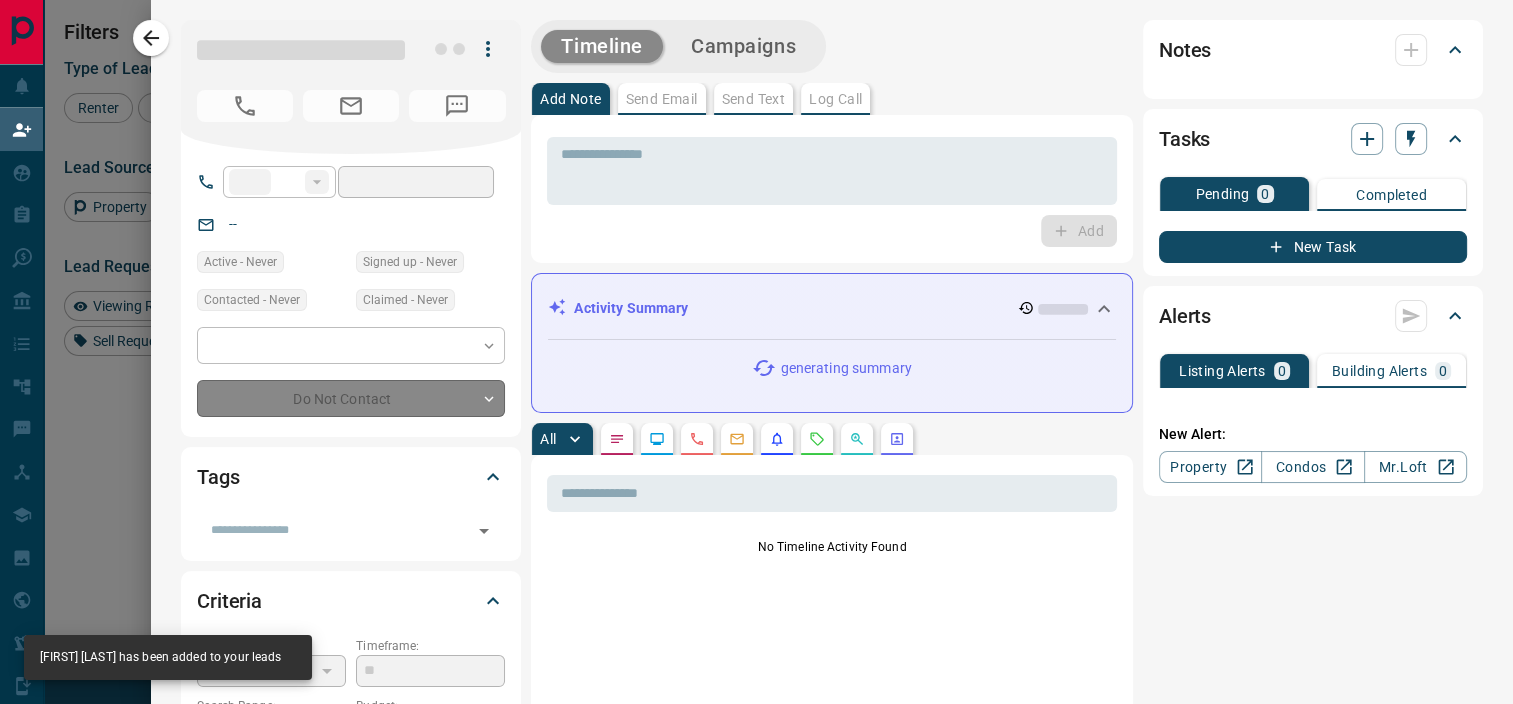 type on "**" 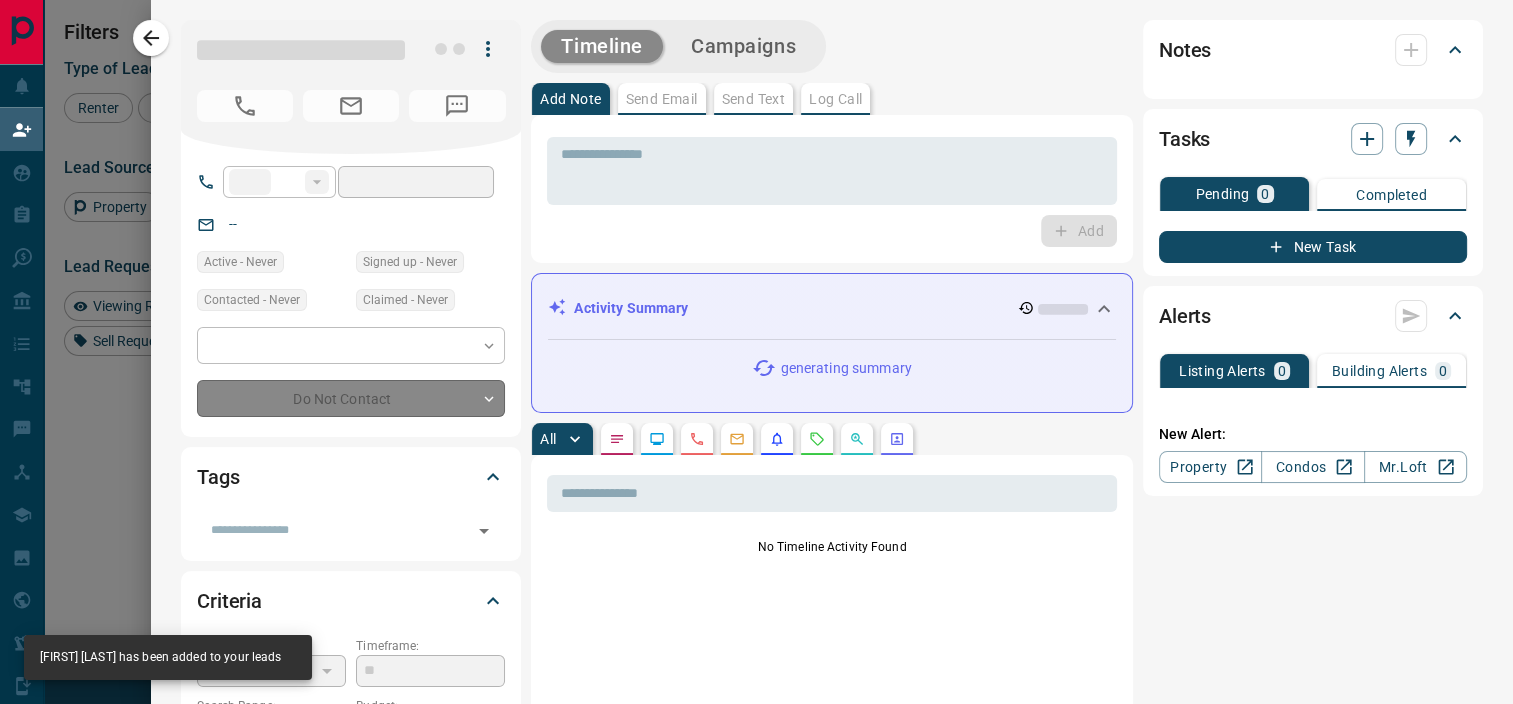 type on "**********" 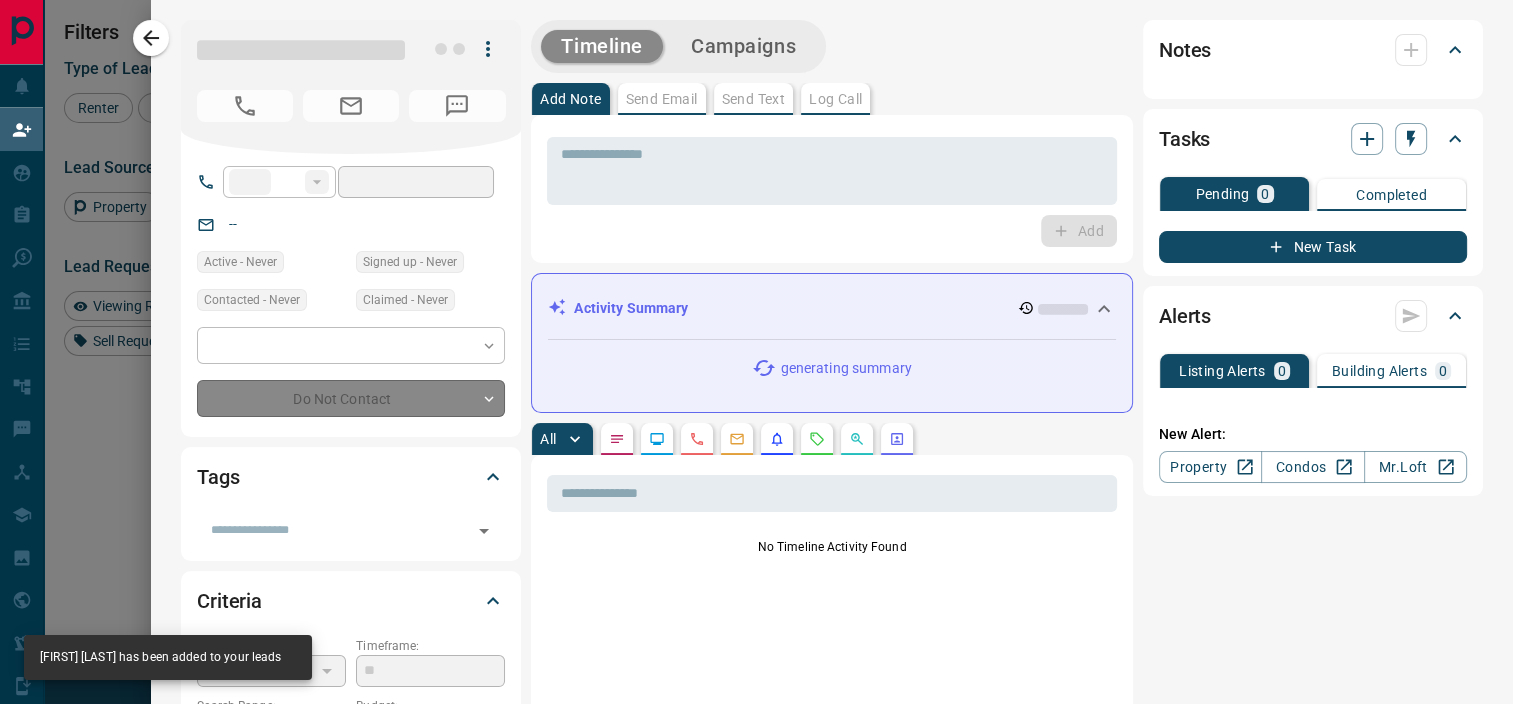type on "**" 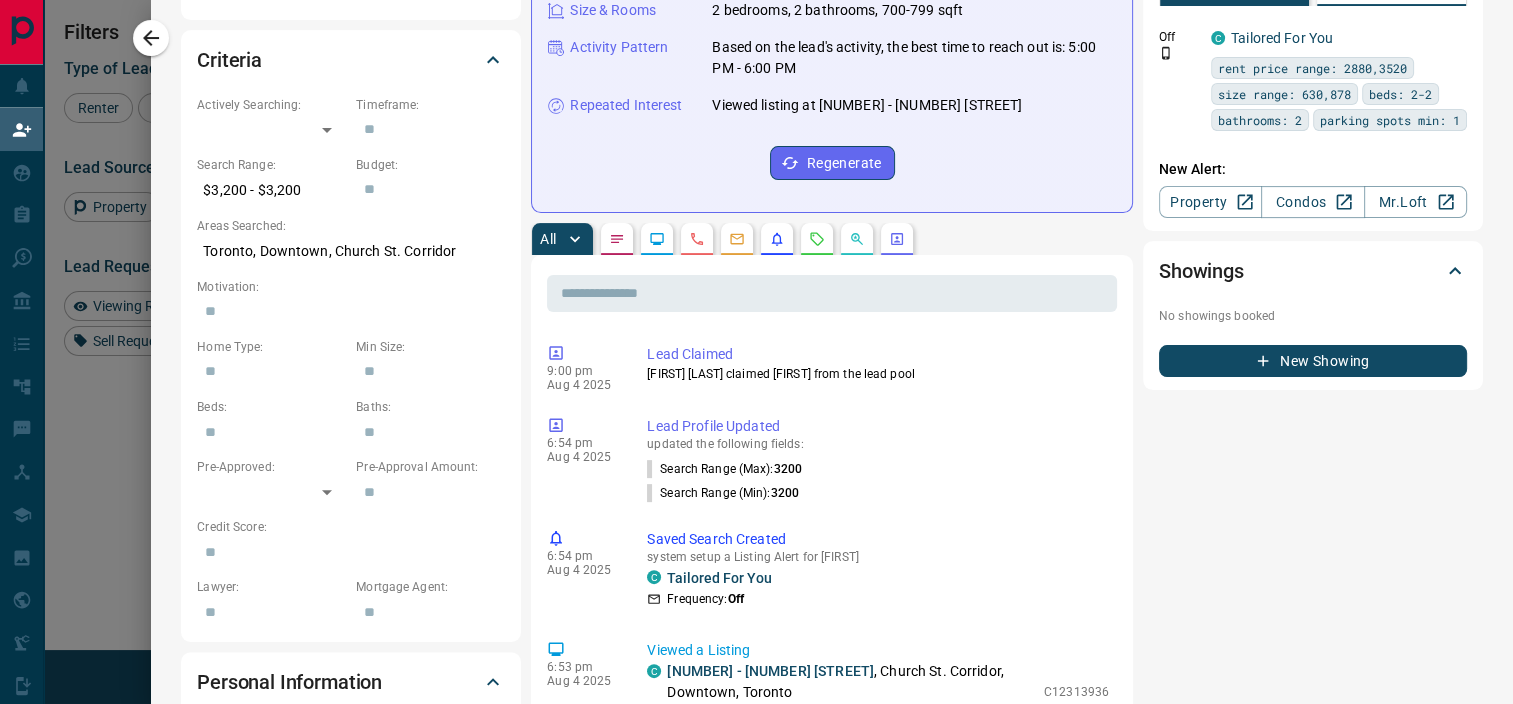 scroll, scrollTop: 0, scrollLeft: 0, axis: both 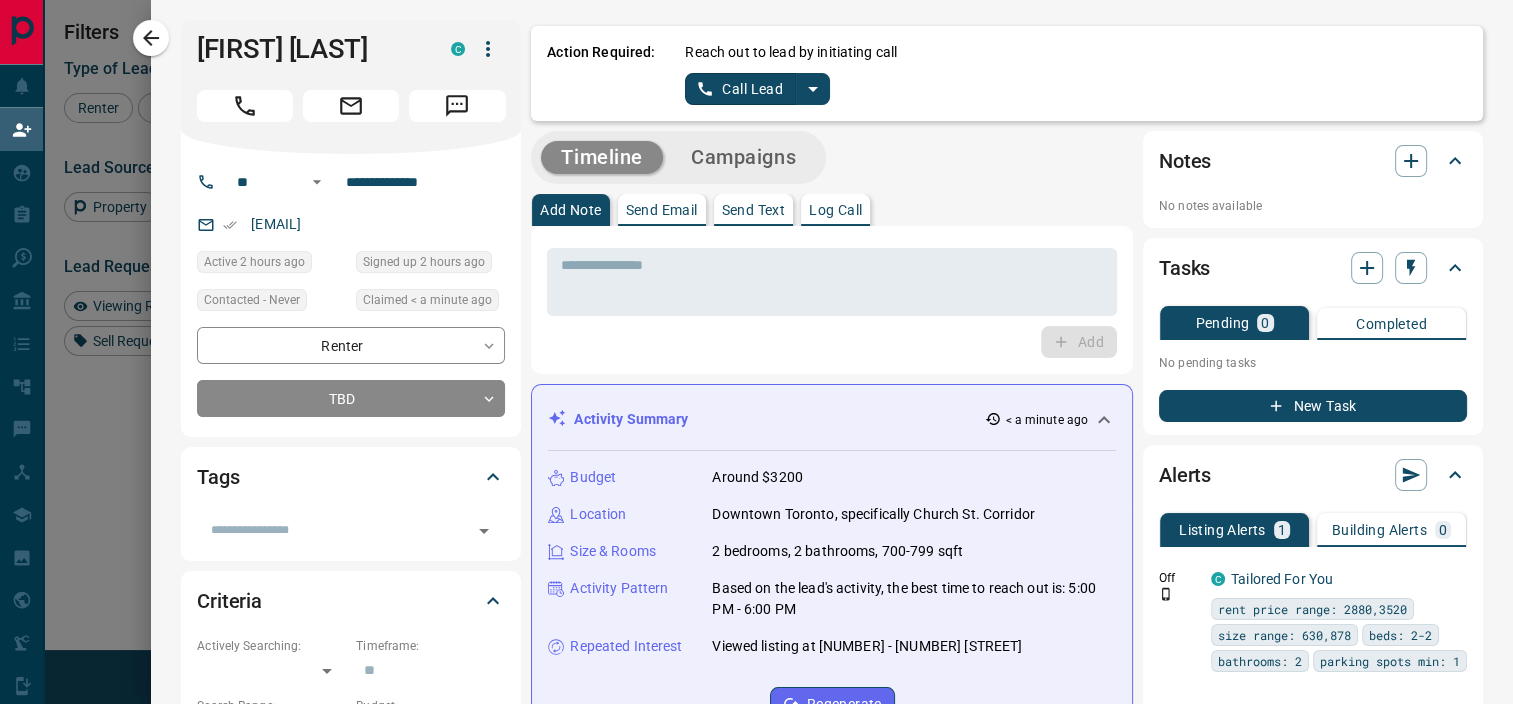 click on "Send Text" at bounding box center (754, 210) 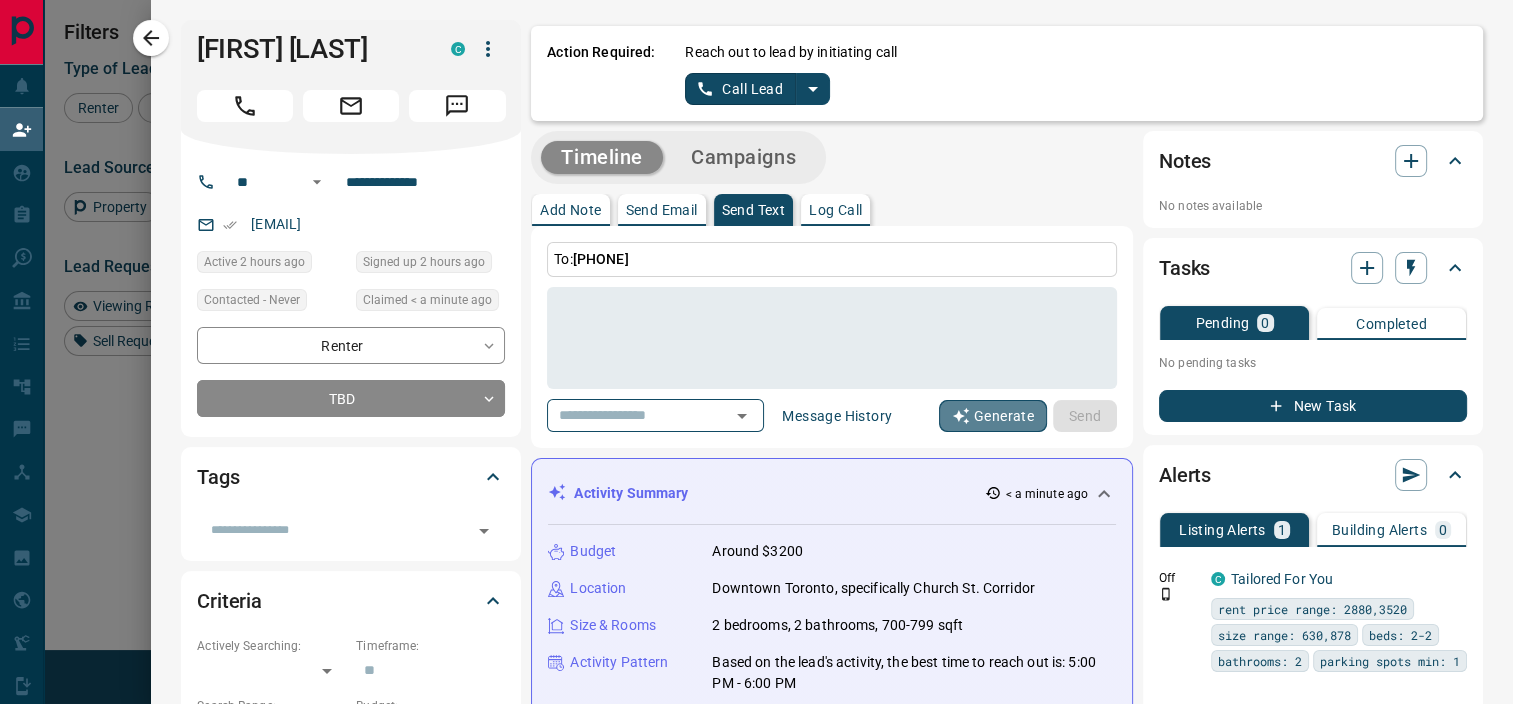 click on "Generate" at bounding box center [993, 416] 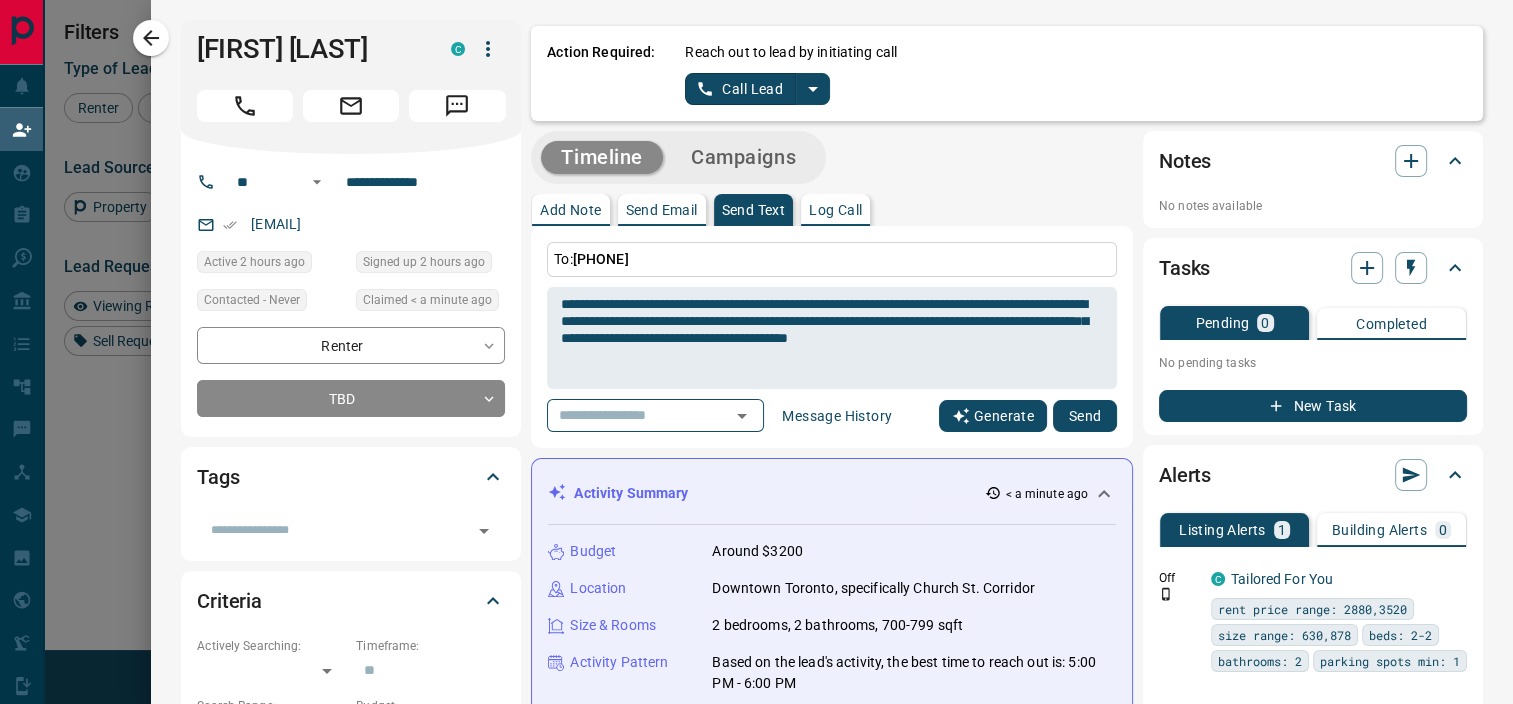 type on "**********" 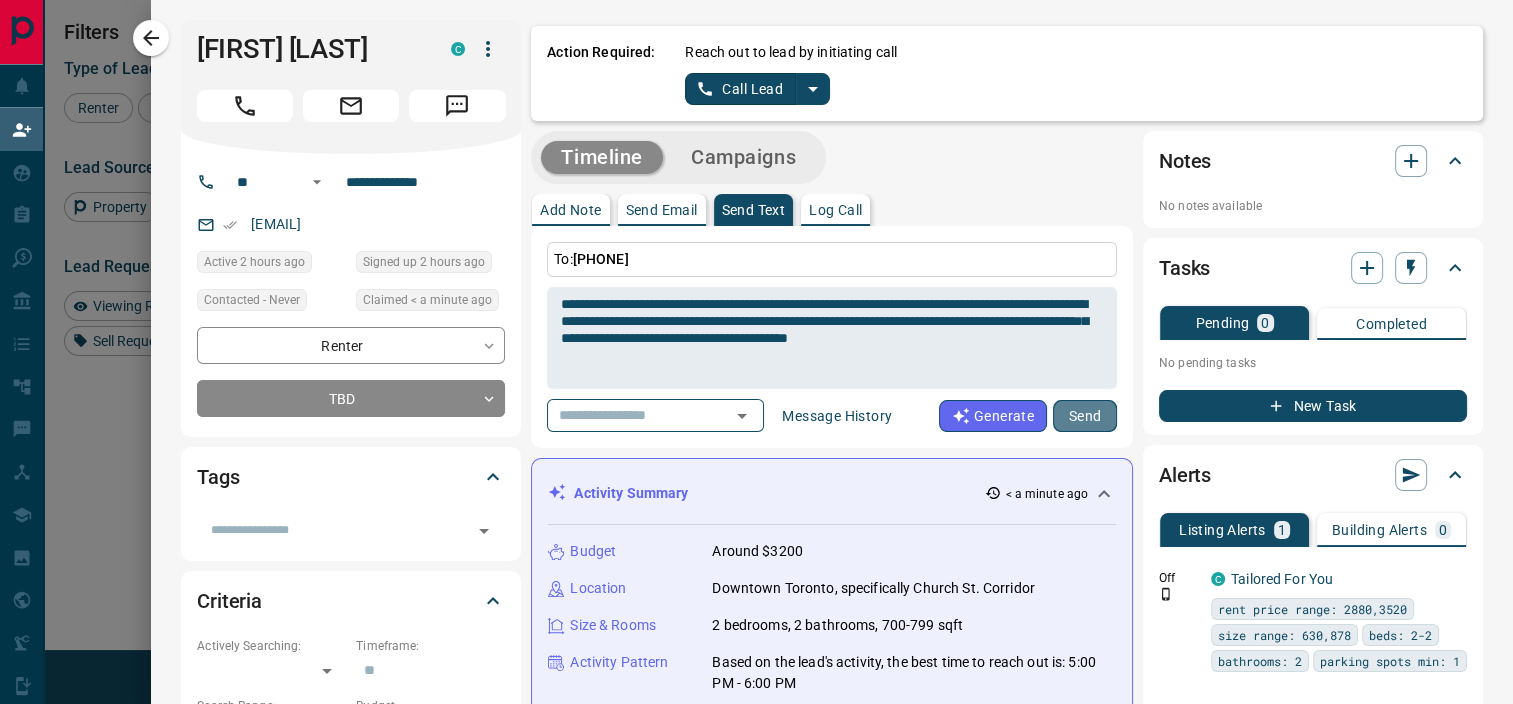 click on "Send" at bounding box center (1085, 416) 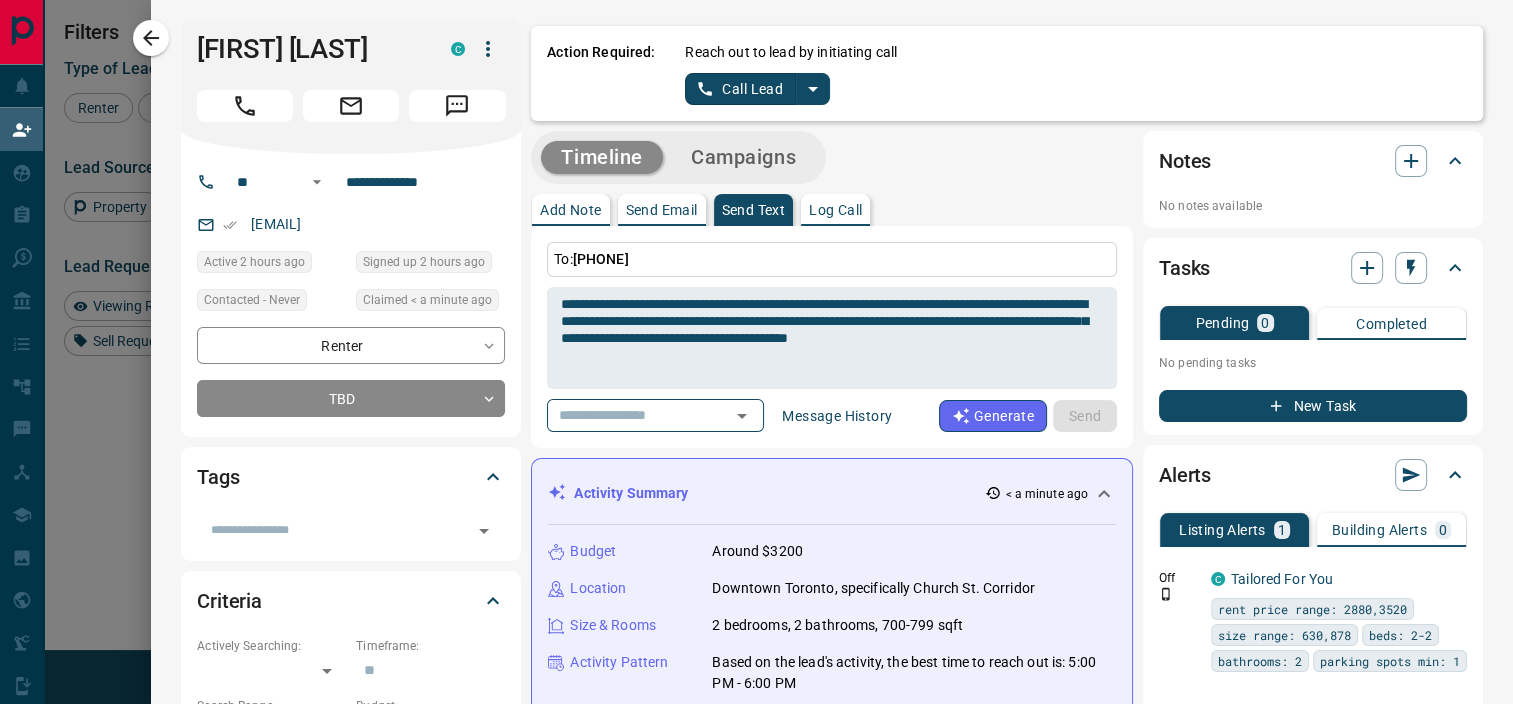 type 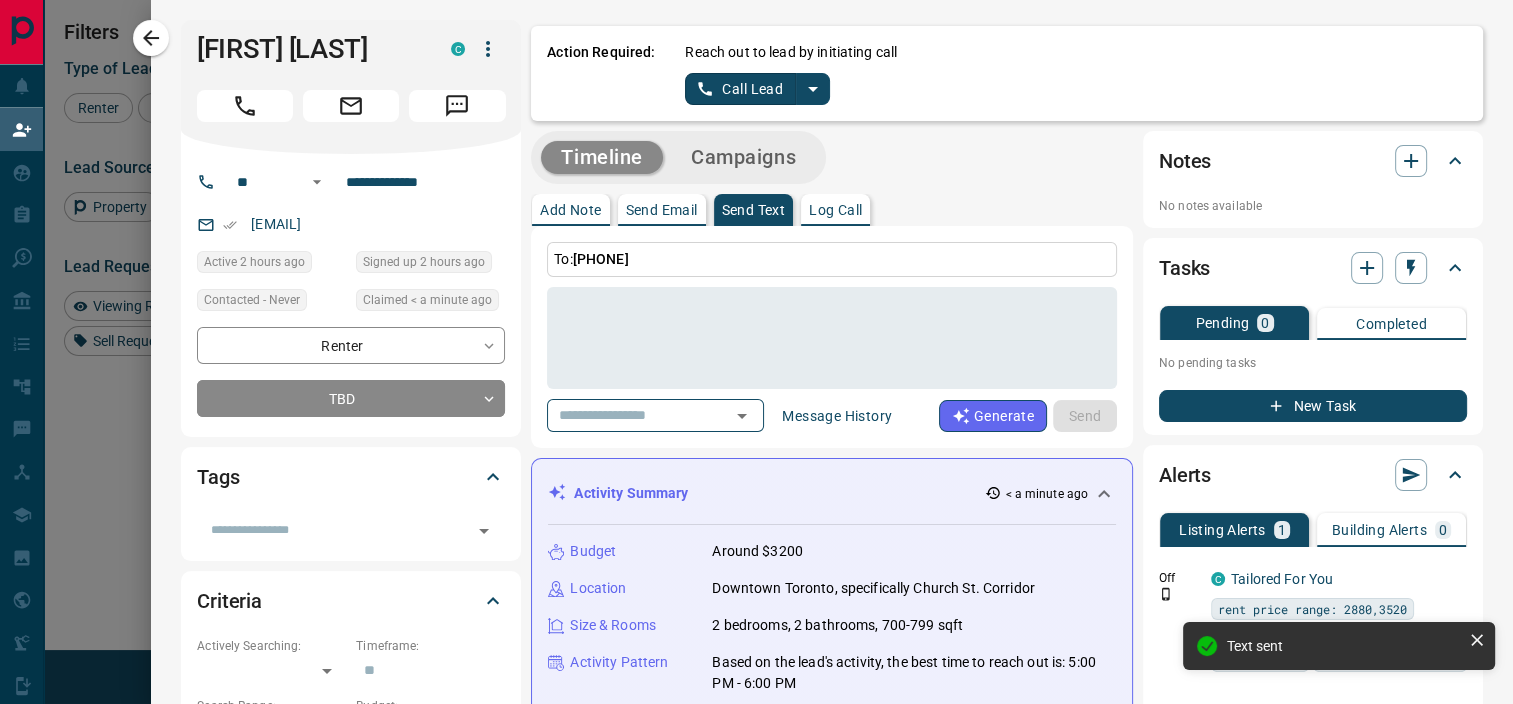 click 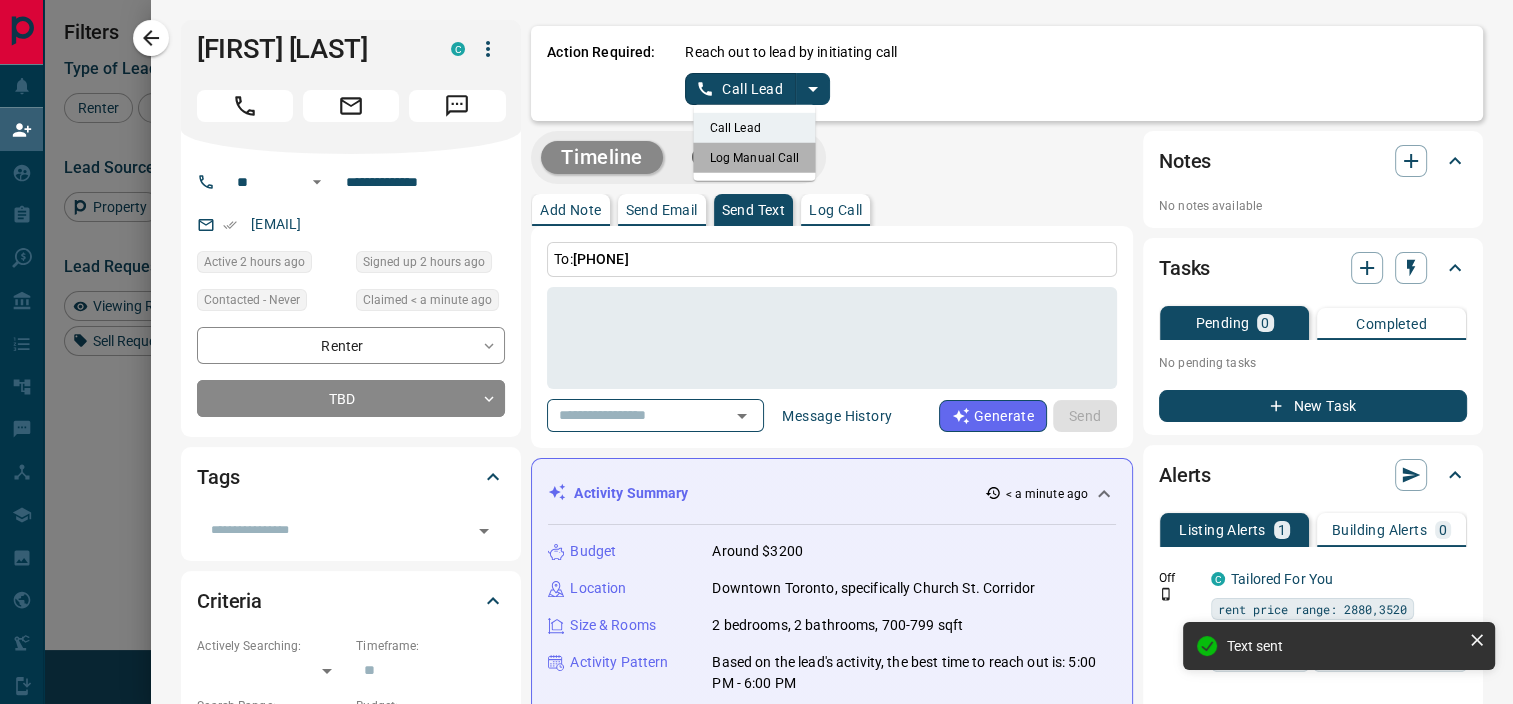 click on "Log Manual Call" at bounding box center (755, 158) 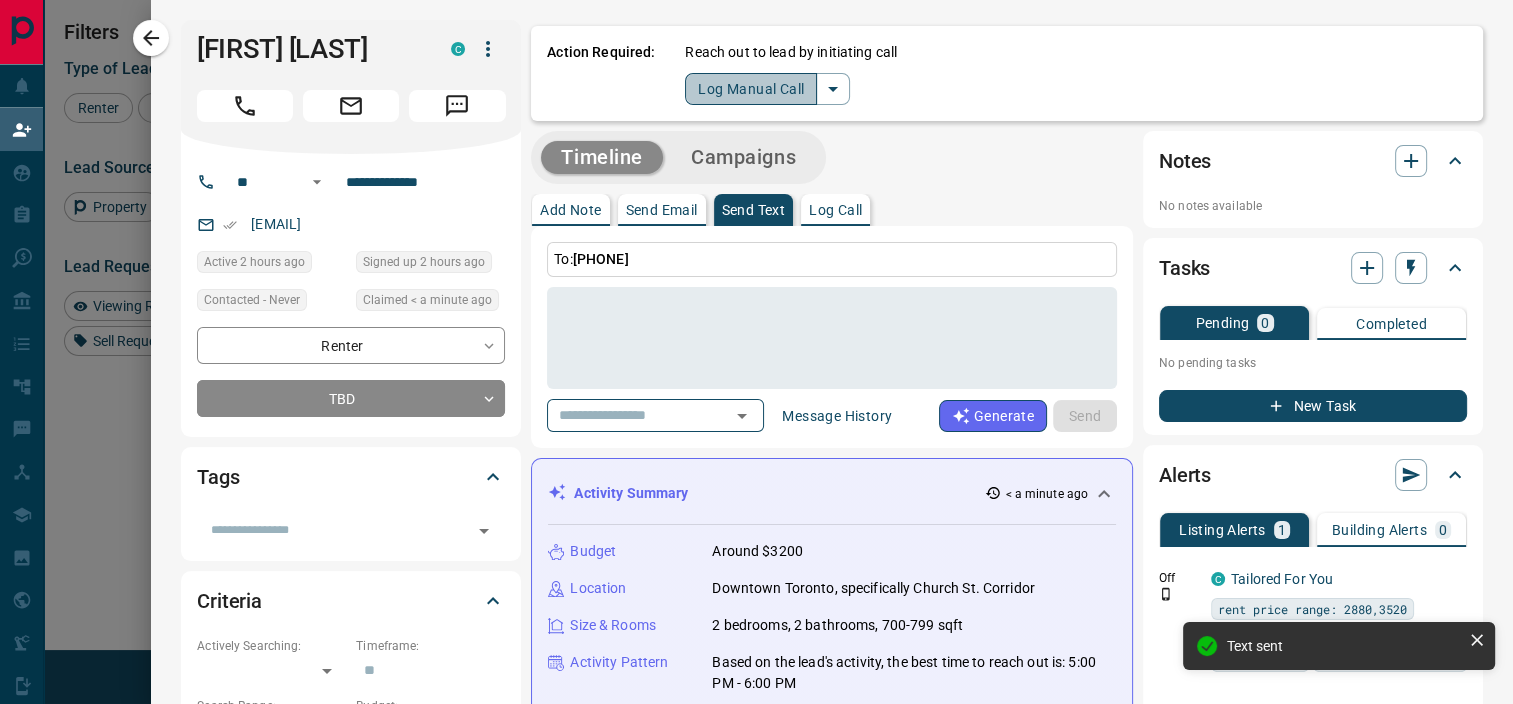 click on "Log Manual Call" at bounding box center [751, 89] 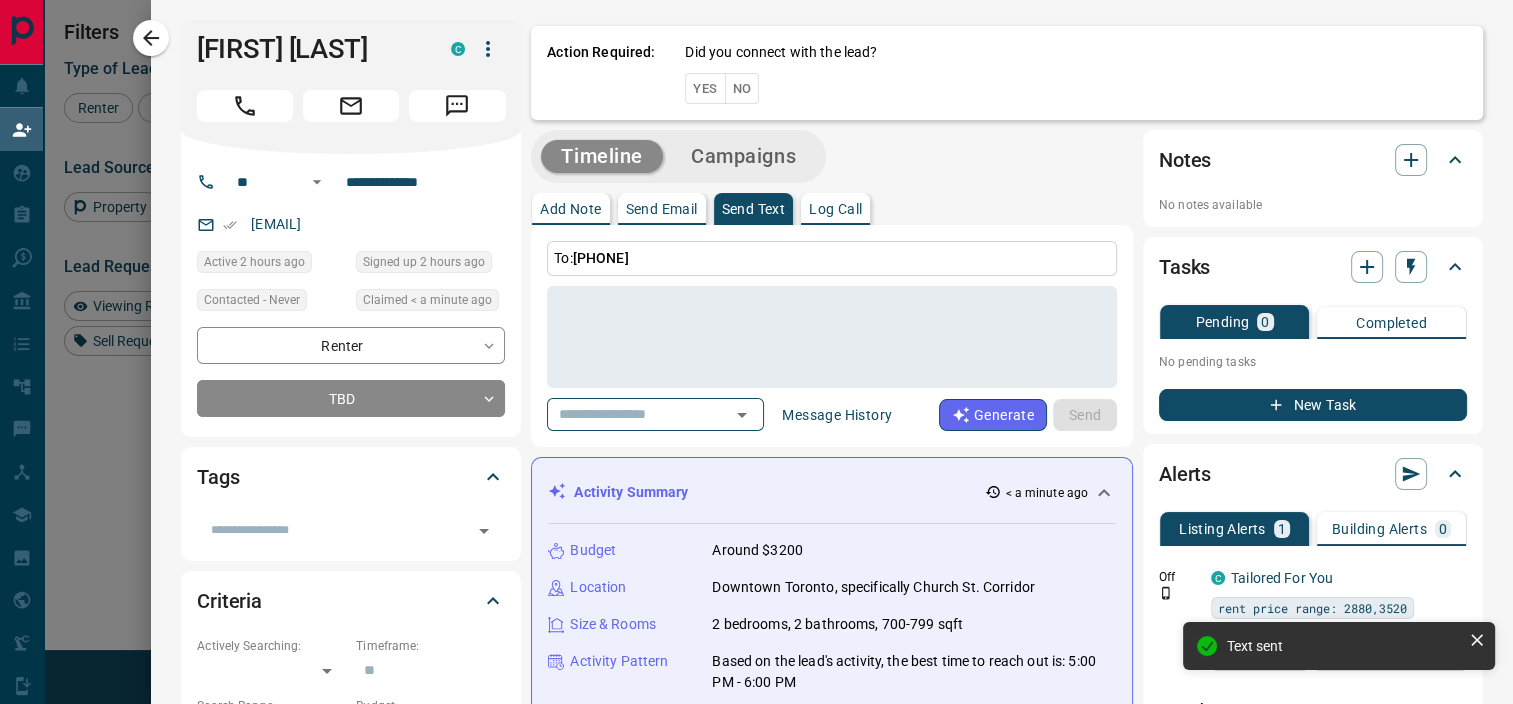 click on "No" at bounding box center (742, 88) 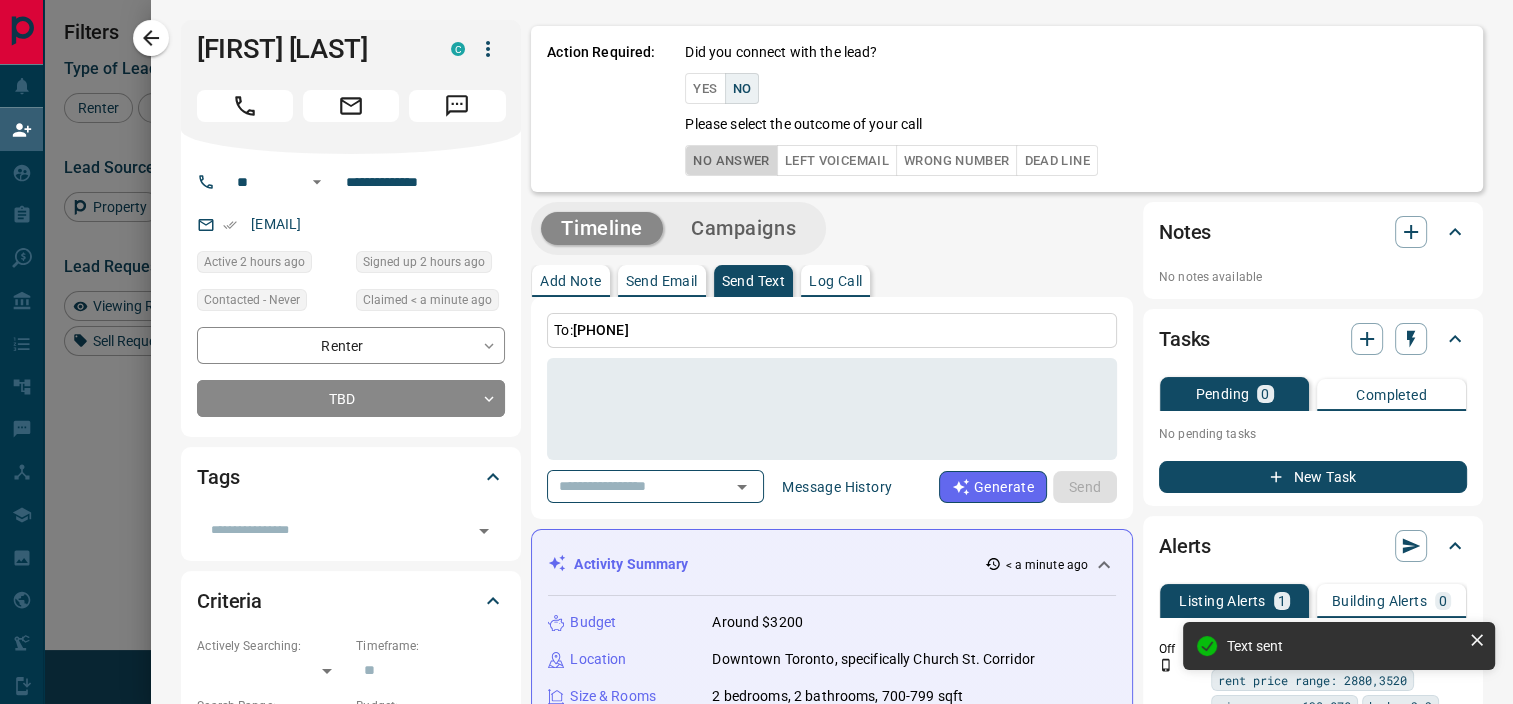 click on "No Answer" at bounding box center [731, 160] 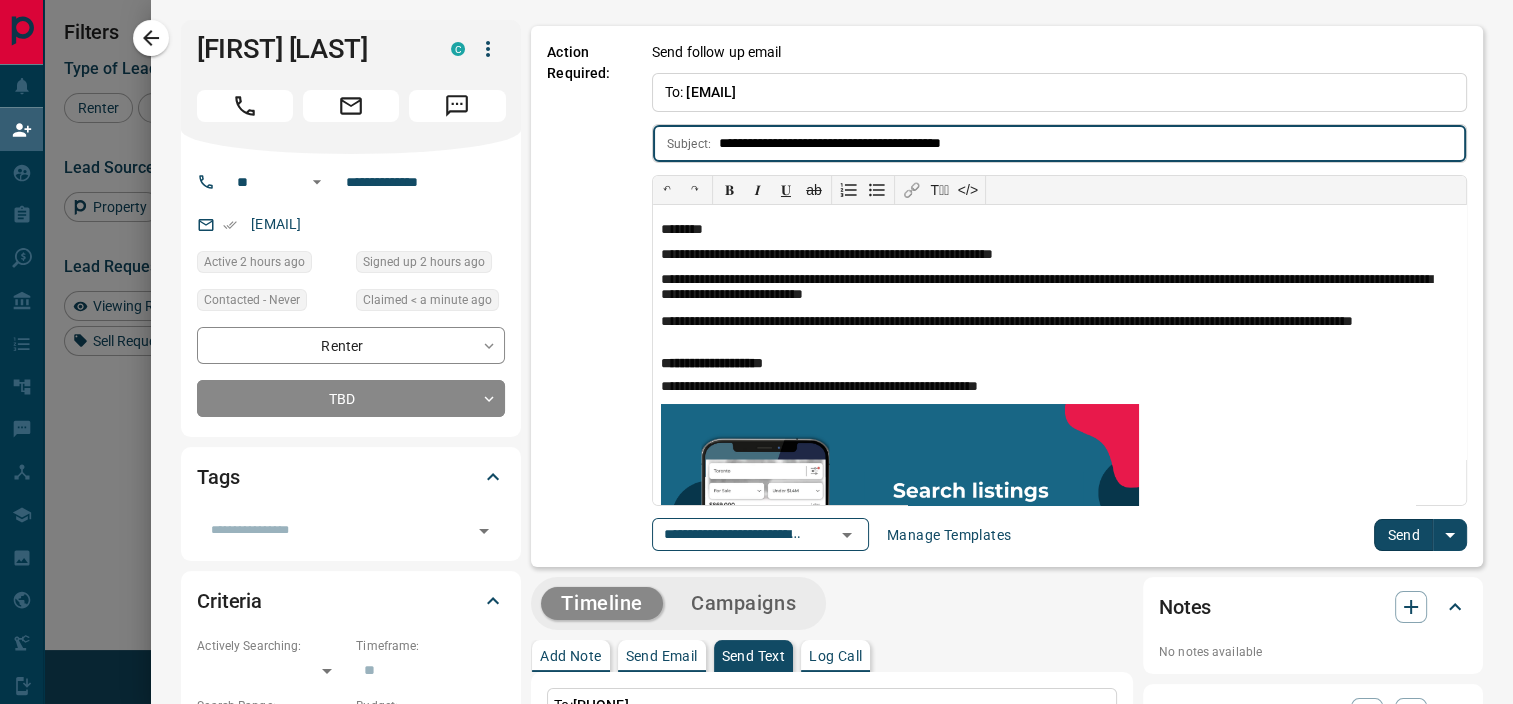 click on "Send" at bounding box center (1403, 535) 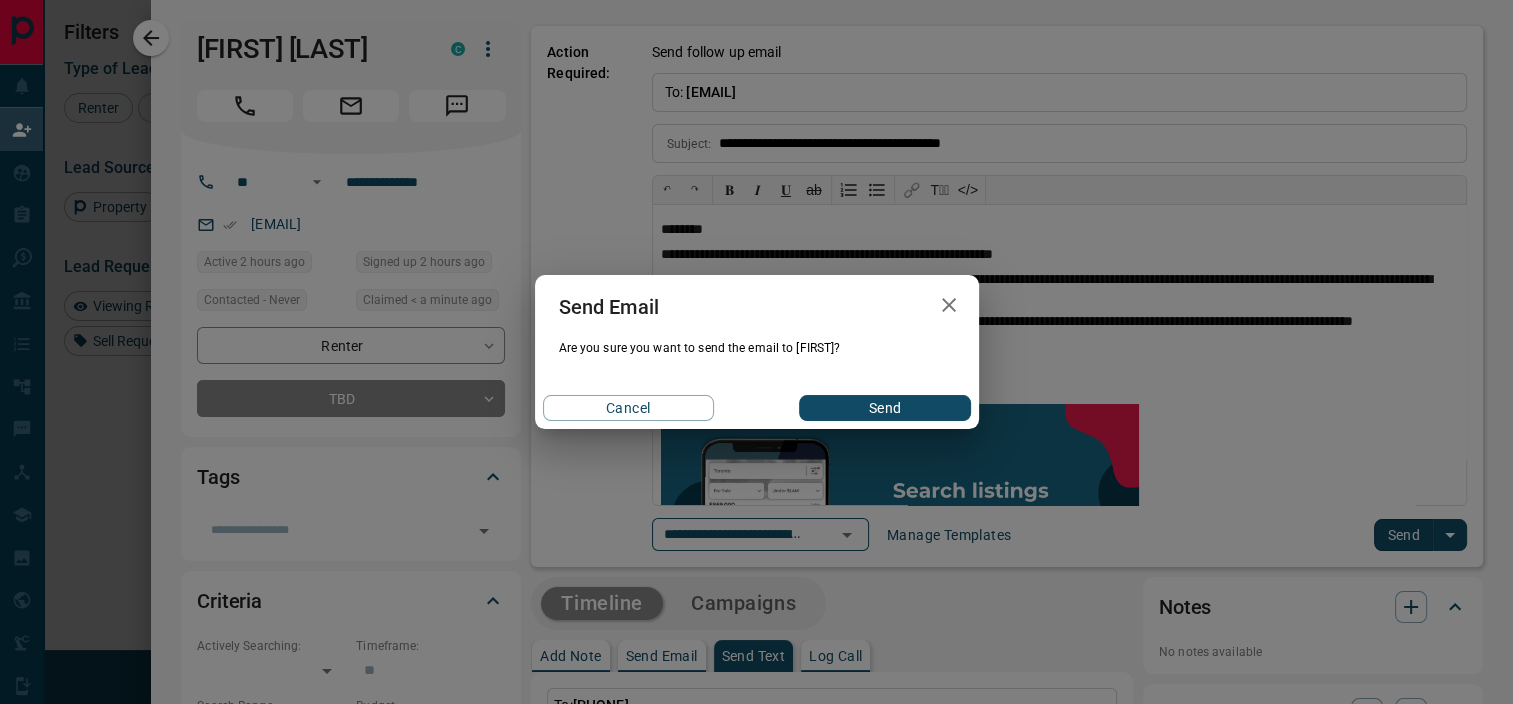 click on "Send" at bounding box center (884, 408) 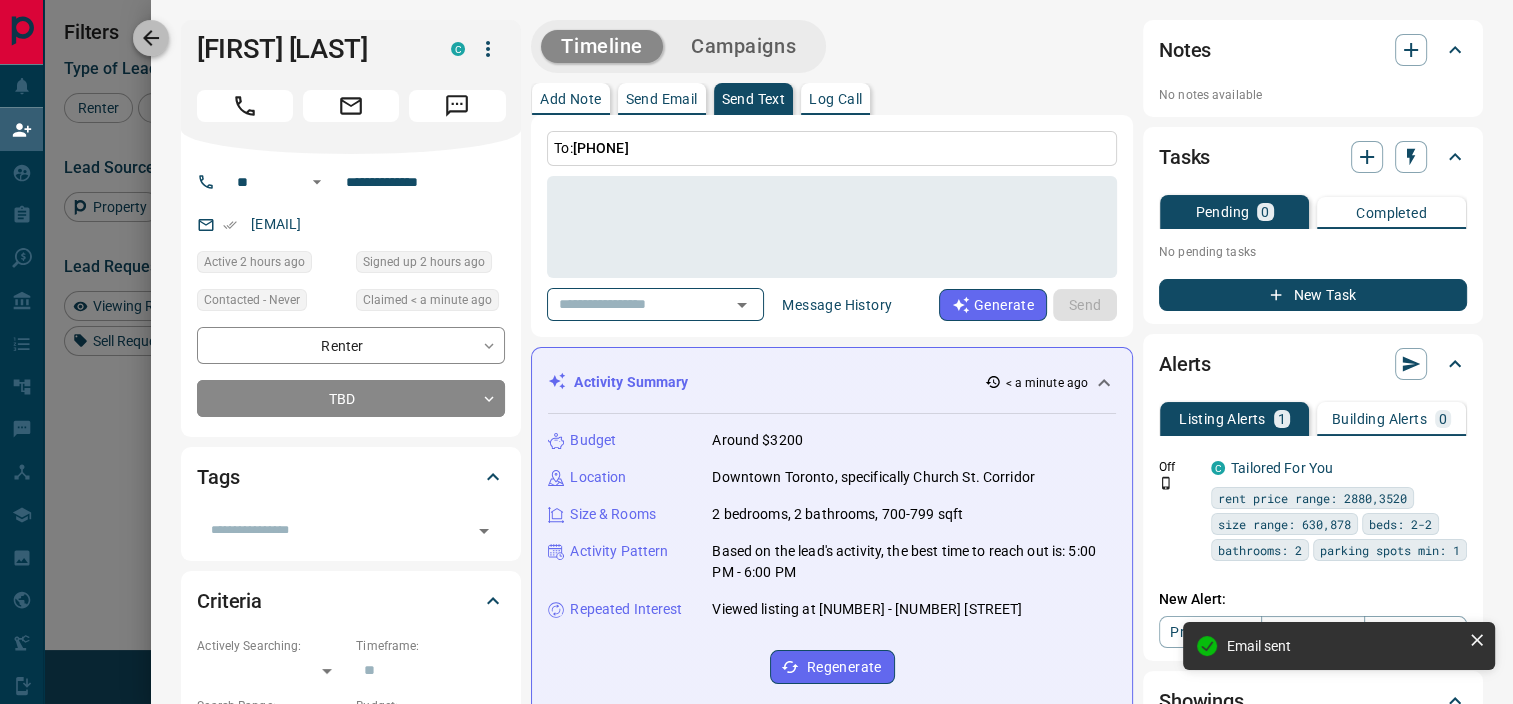 click 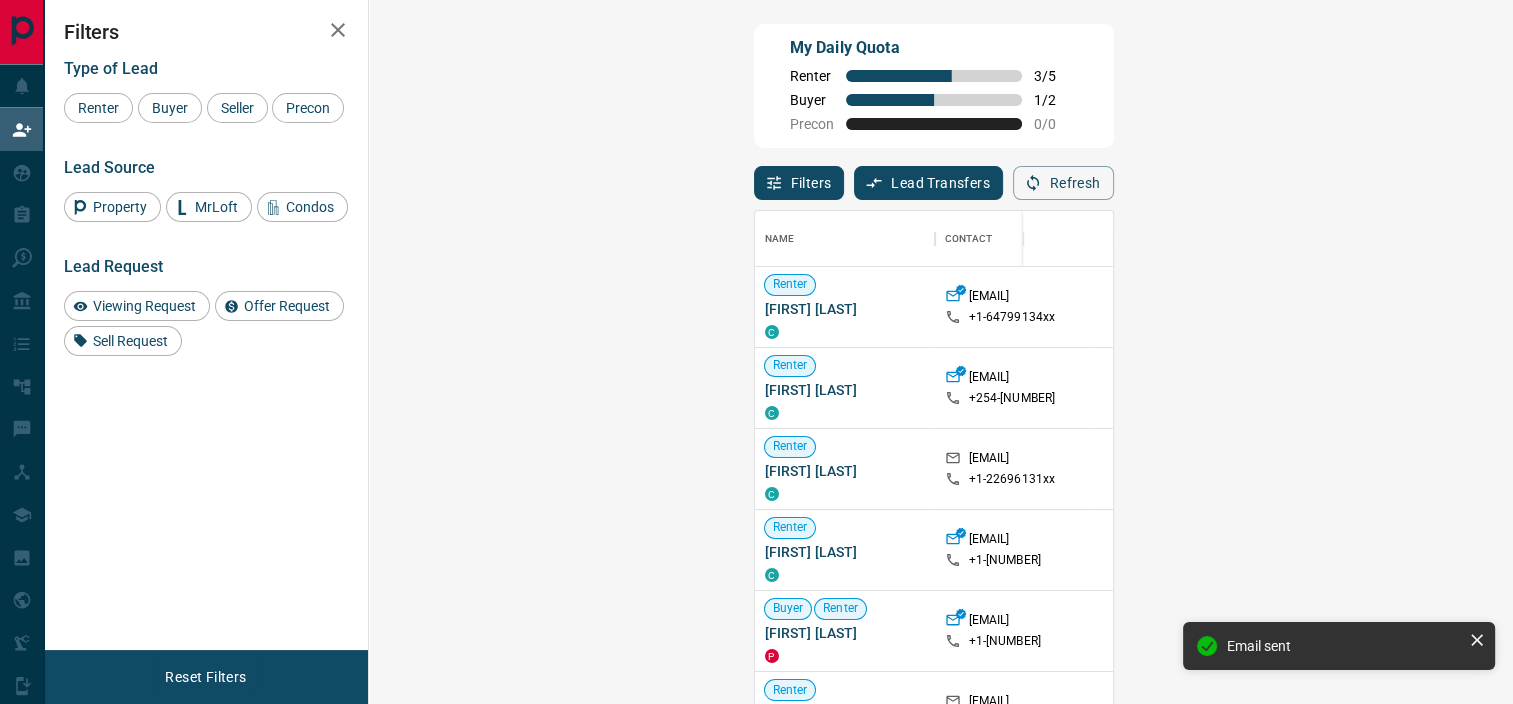 scroll, scrollTop: 16, scrollLeft: 16, axis: both 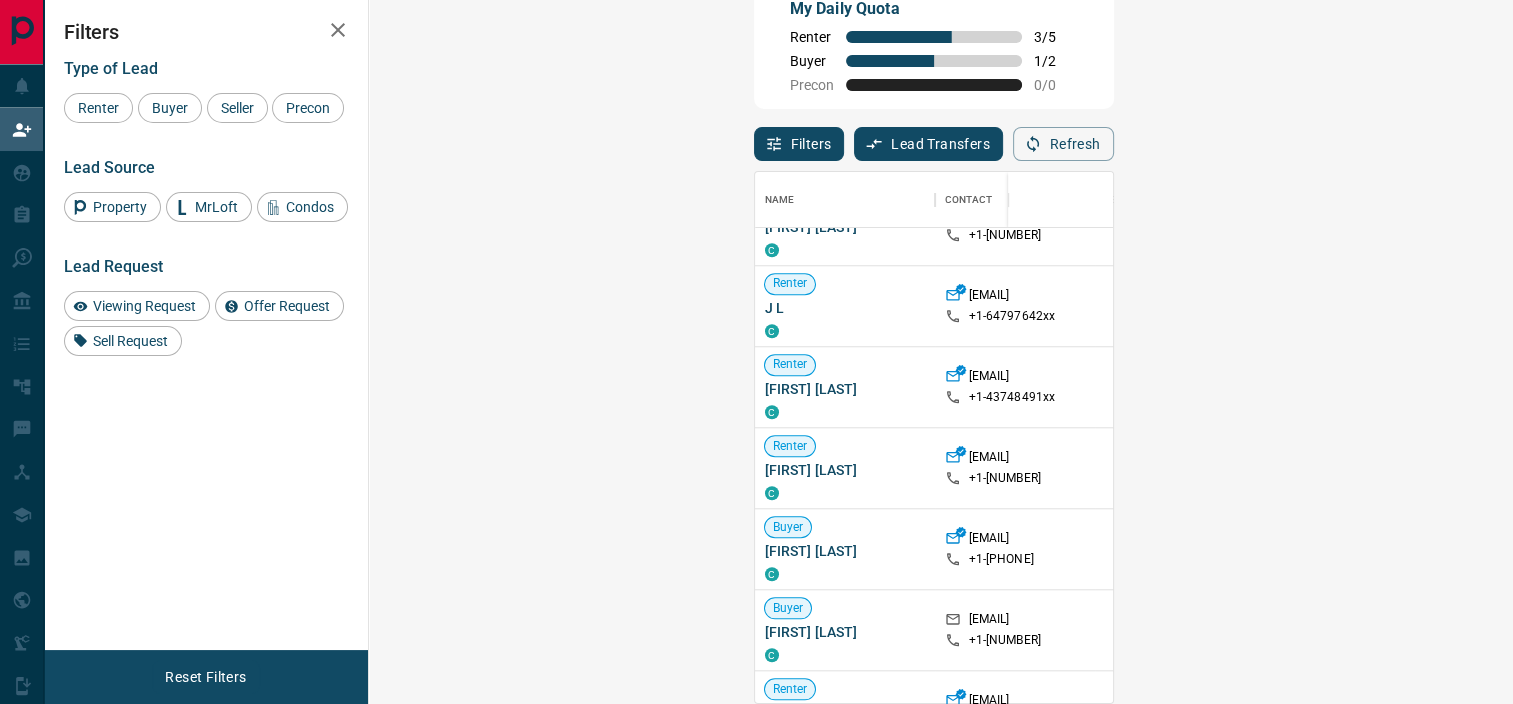 click on "Claim" at bounding box center (1811, 548) 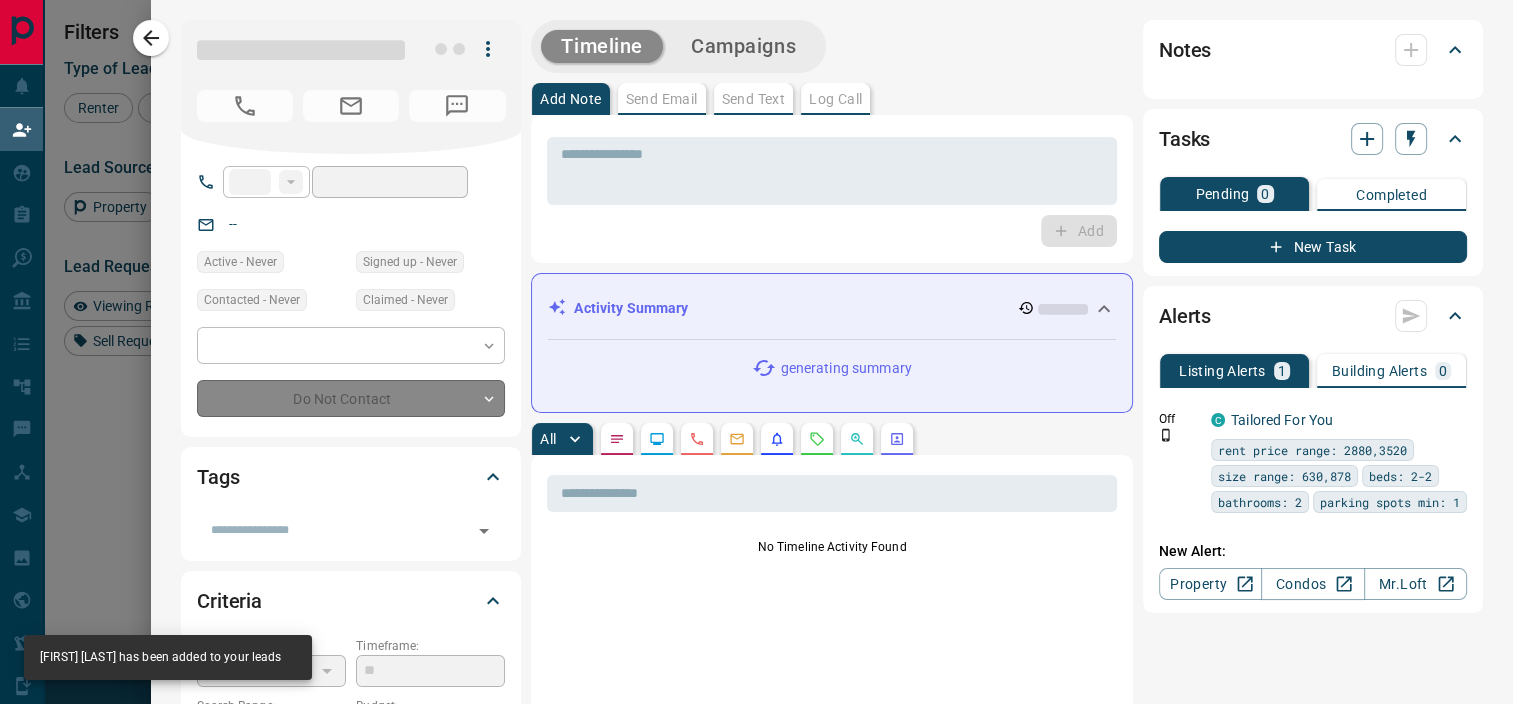 type on "**" 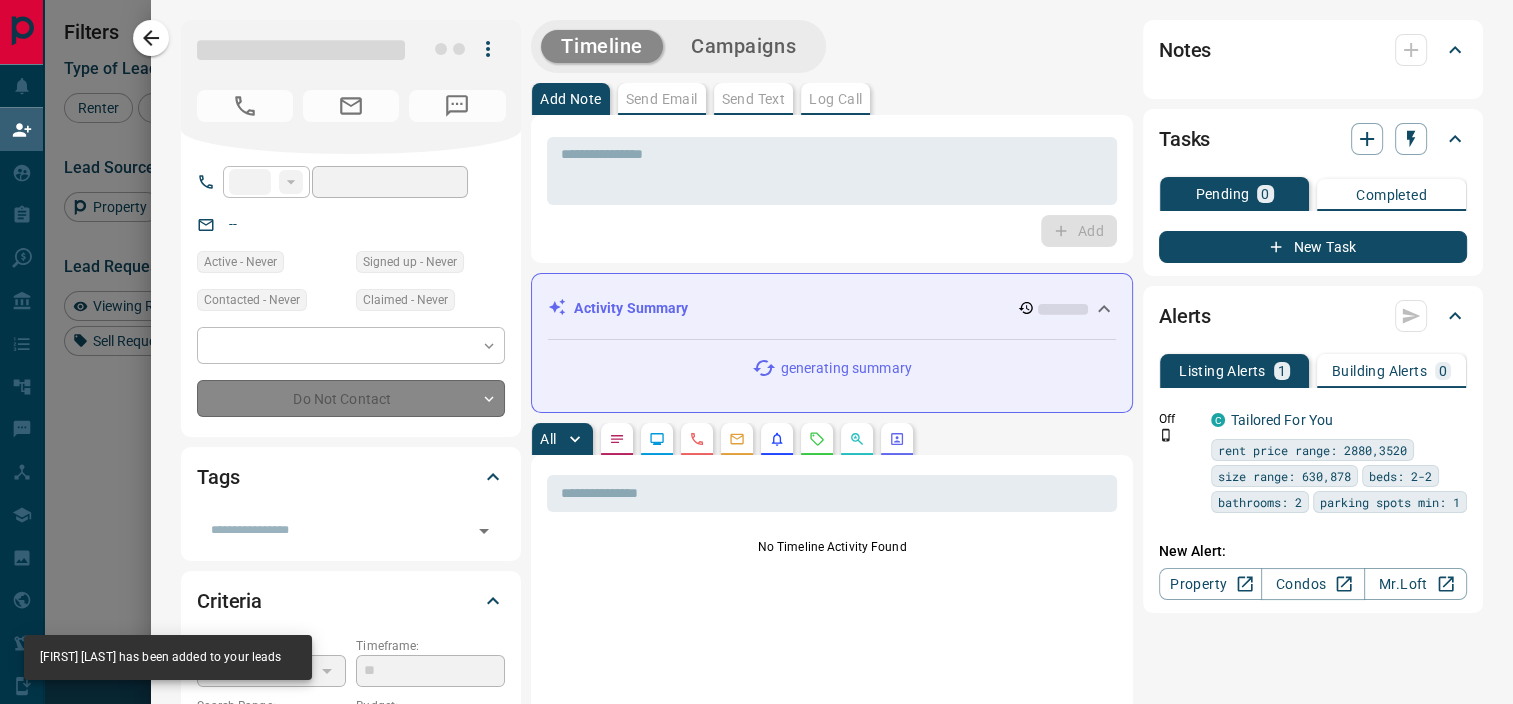 type on "**********" 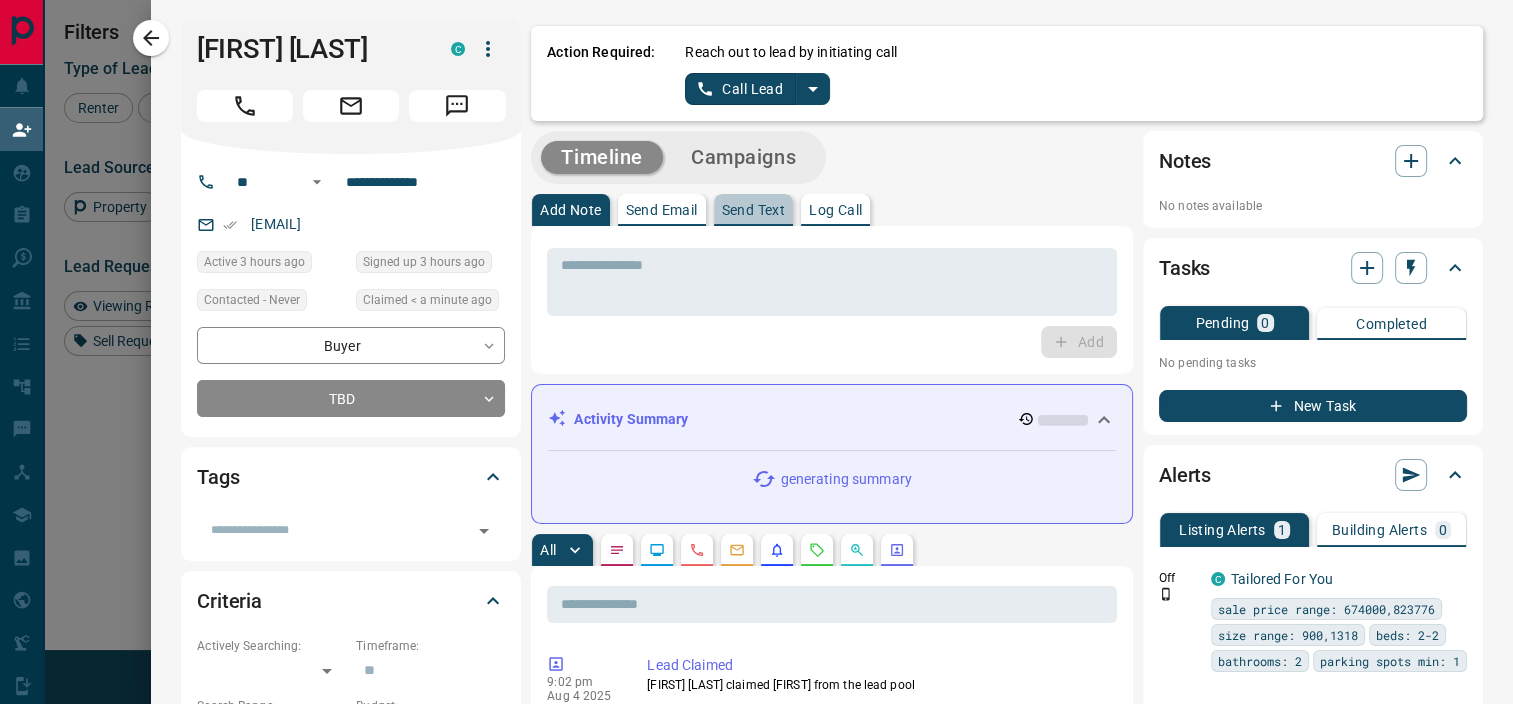 click on "Send Text" at bounding box center [754, 210] 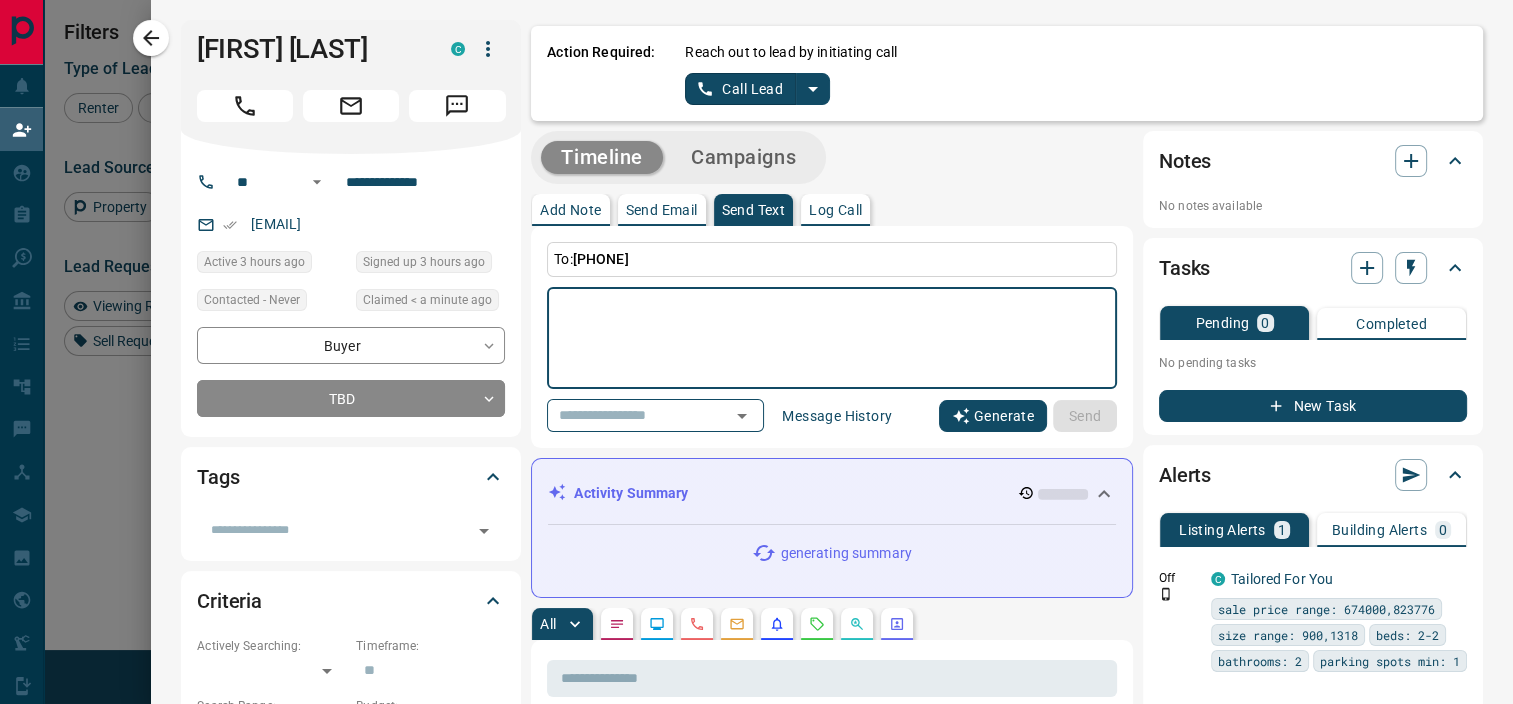 click 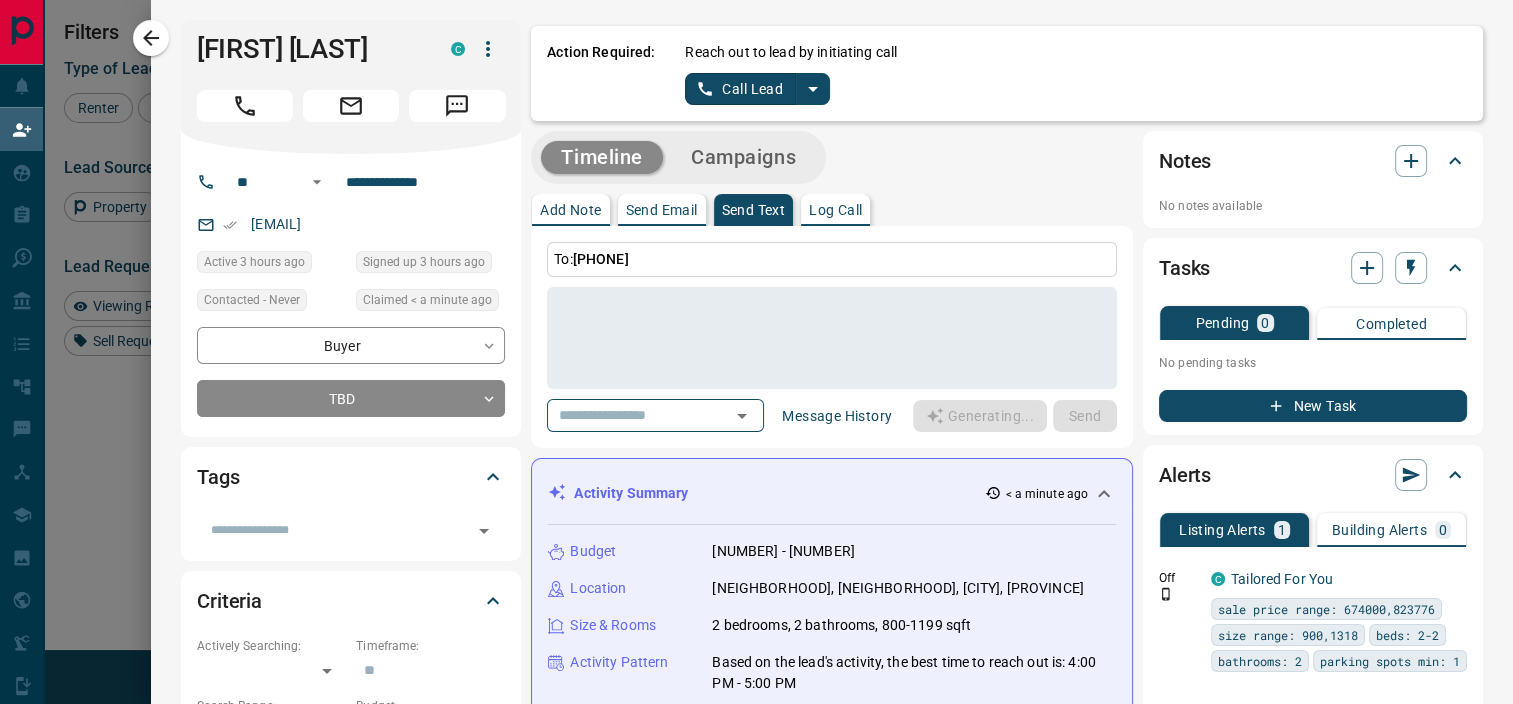 type on "**********" 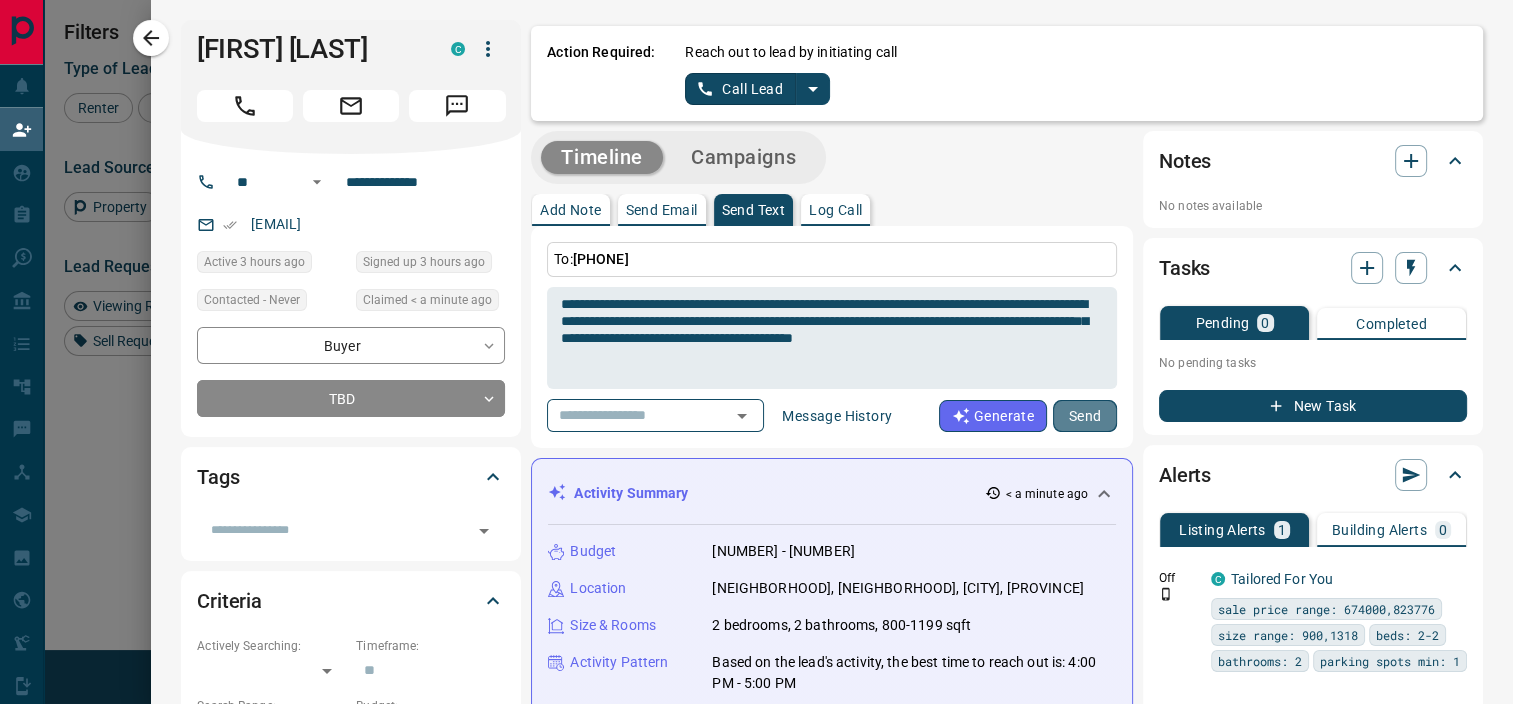 click on "Send" at bounding box center (1085, 416) 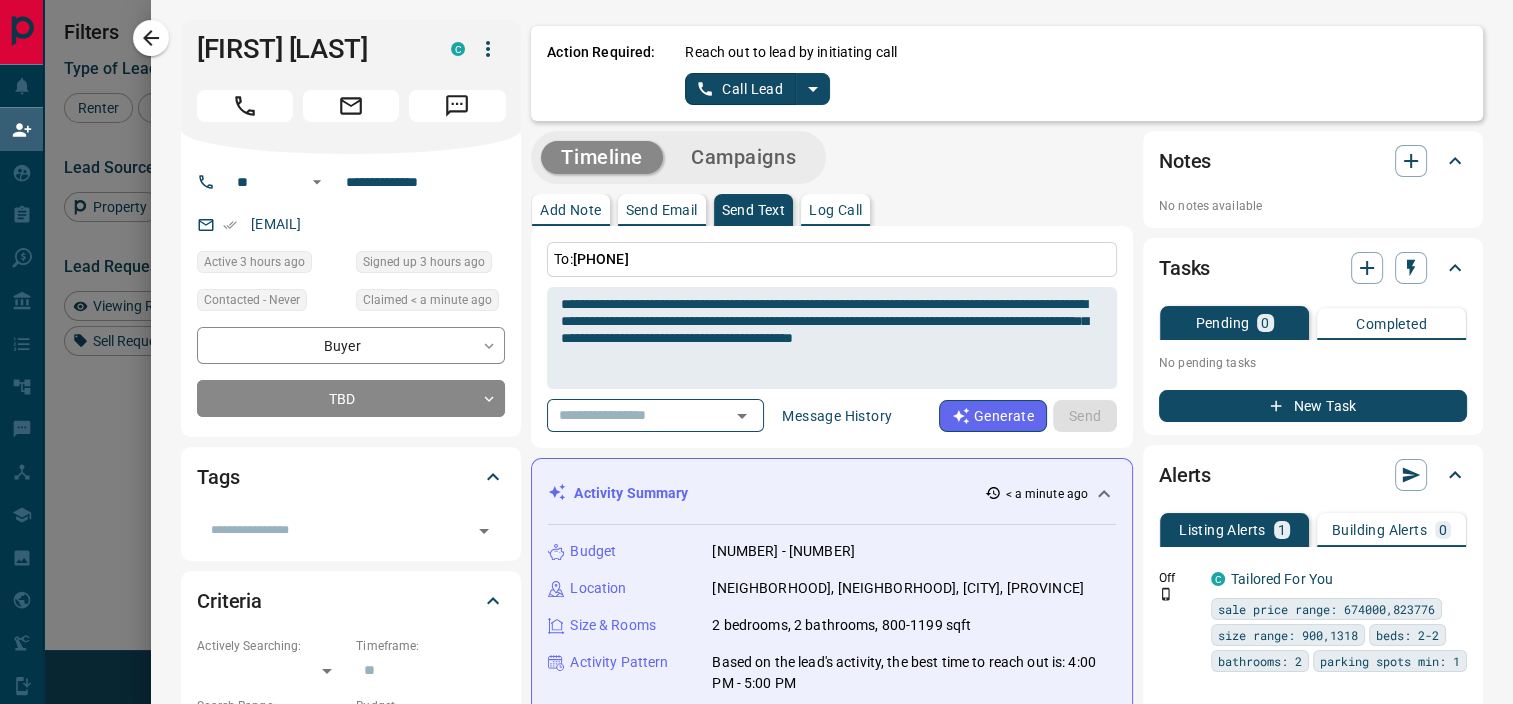type 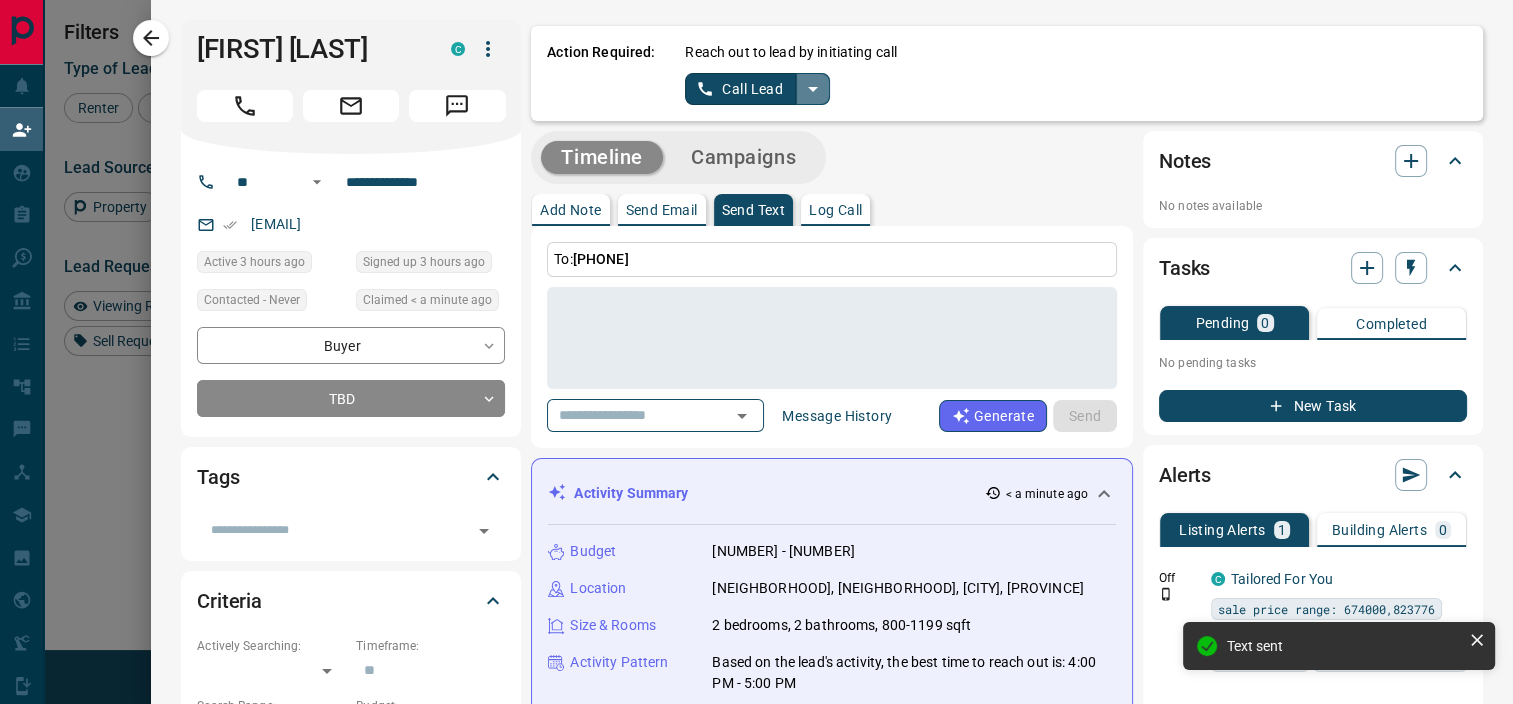 click 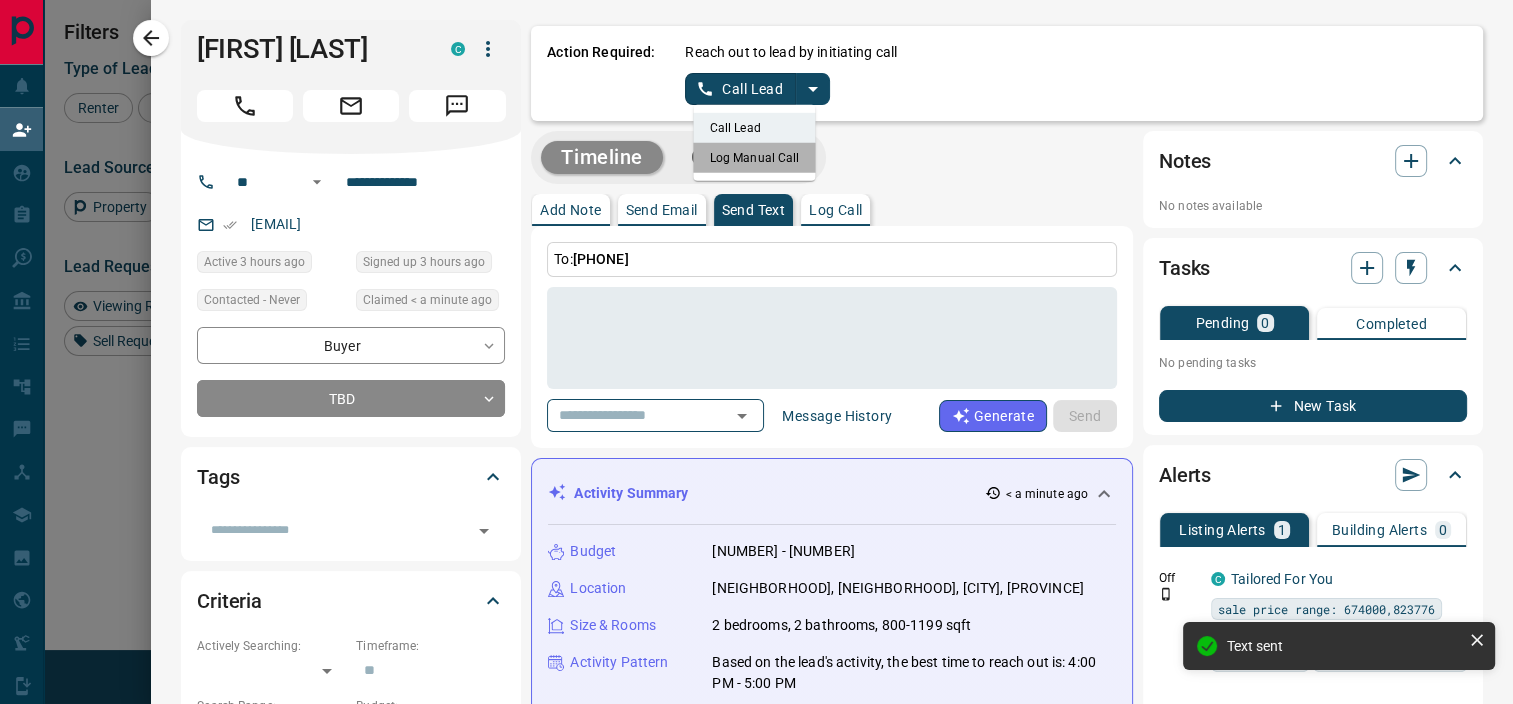 click on "Log Manual Call" at bounding box center (755, 158) 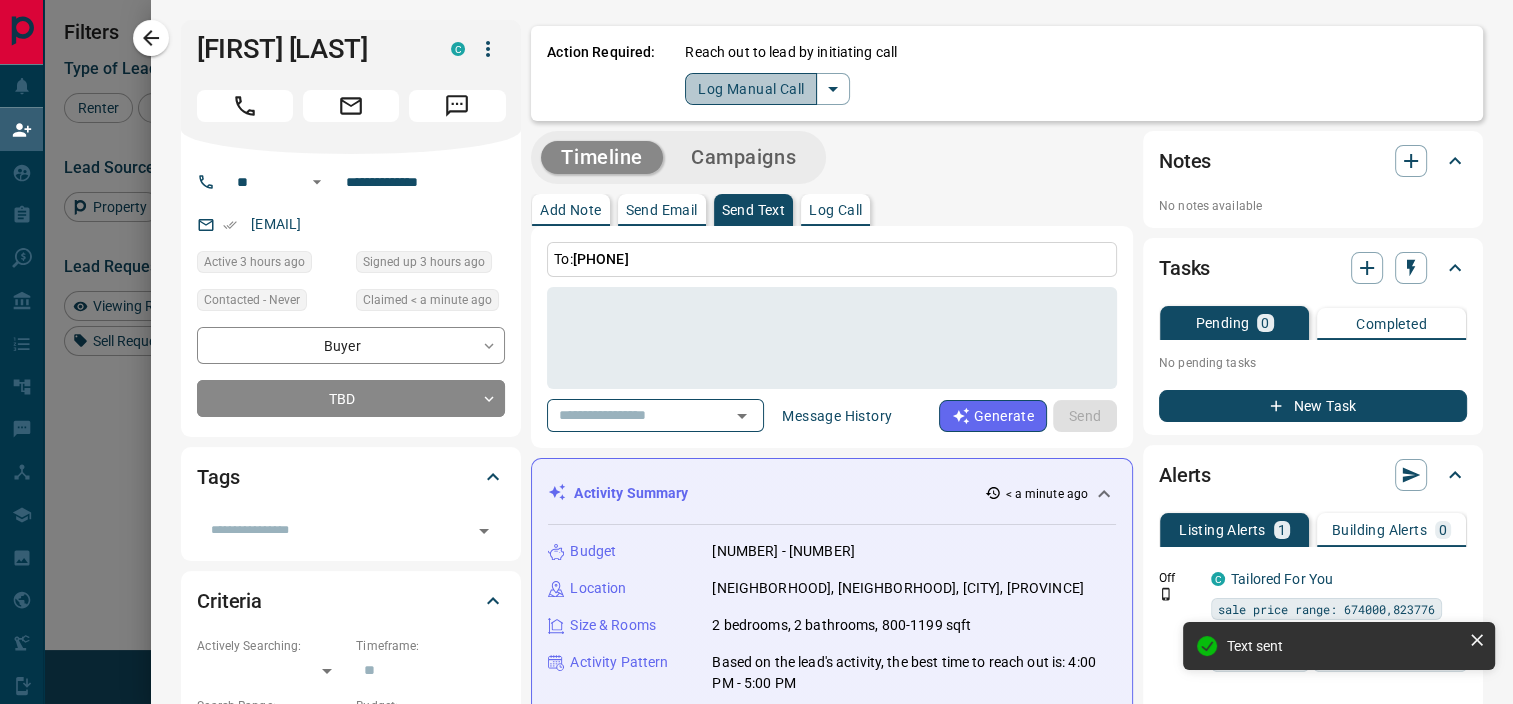 click on "Log Manual Call" at bounding box center [751, 89] 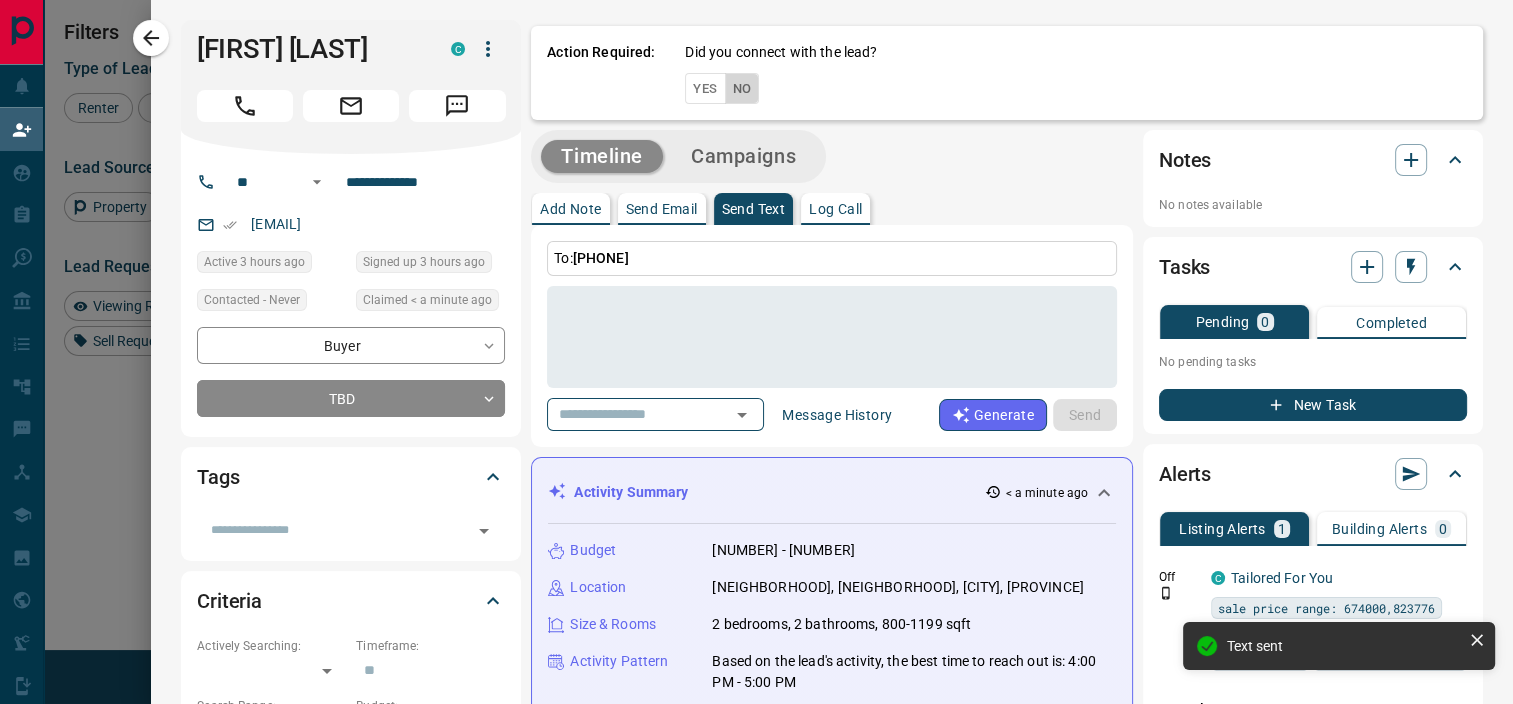 click on "No" at bounding box center [742, 88] 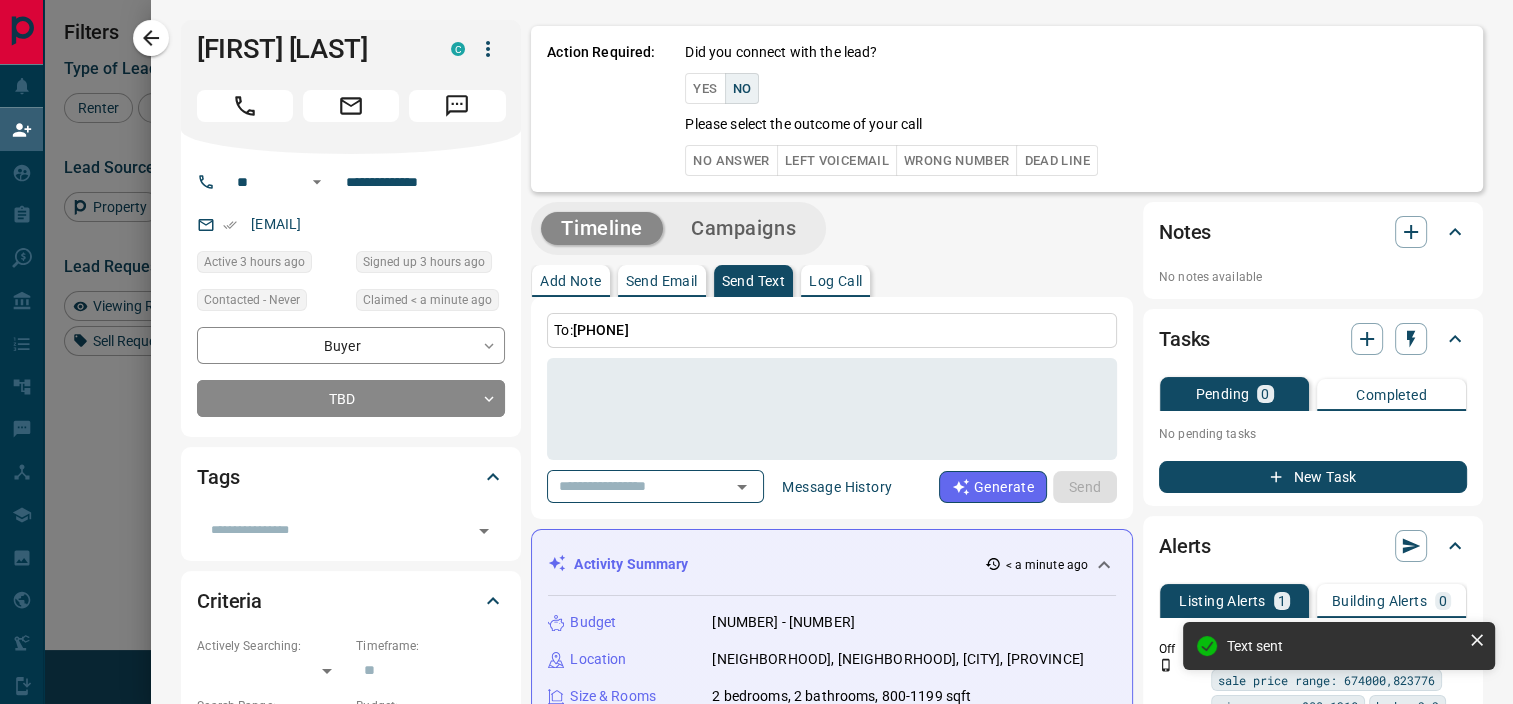 click on "No Answer" at bounding box center [731, 160] 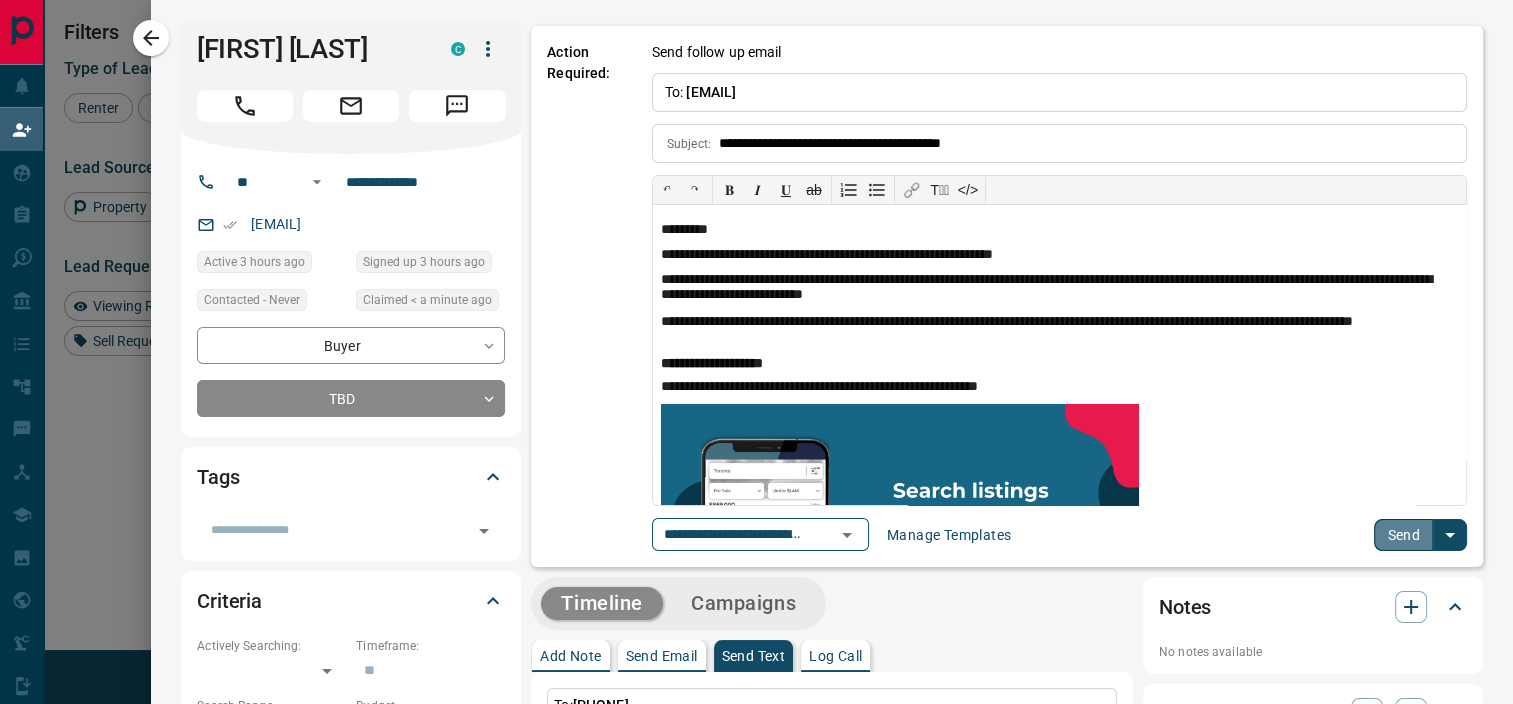 click on "Send" at bounding box center [1403, 535] 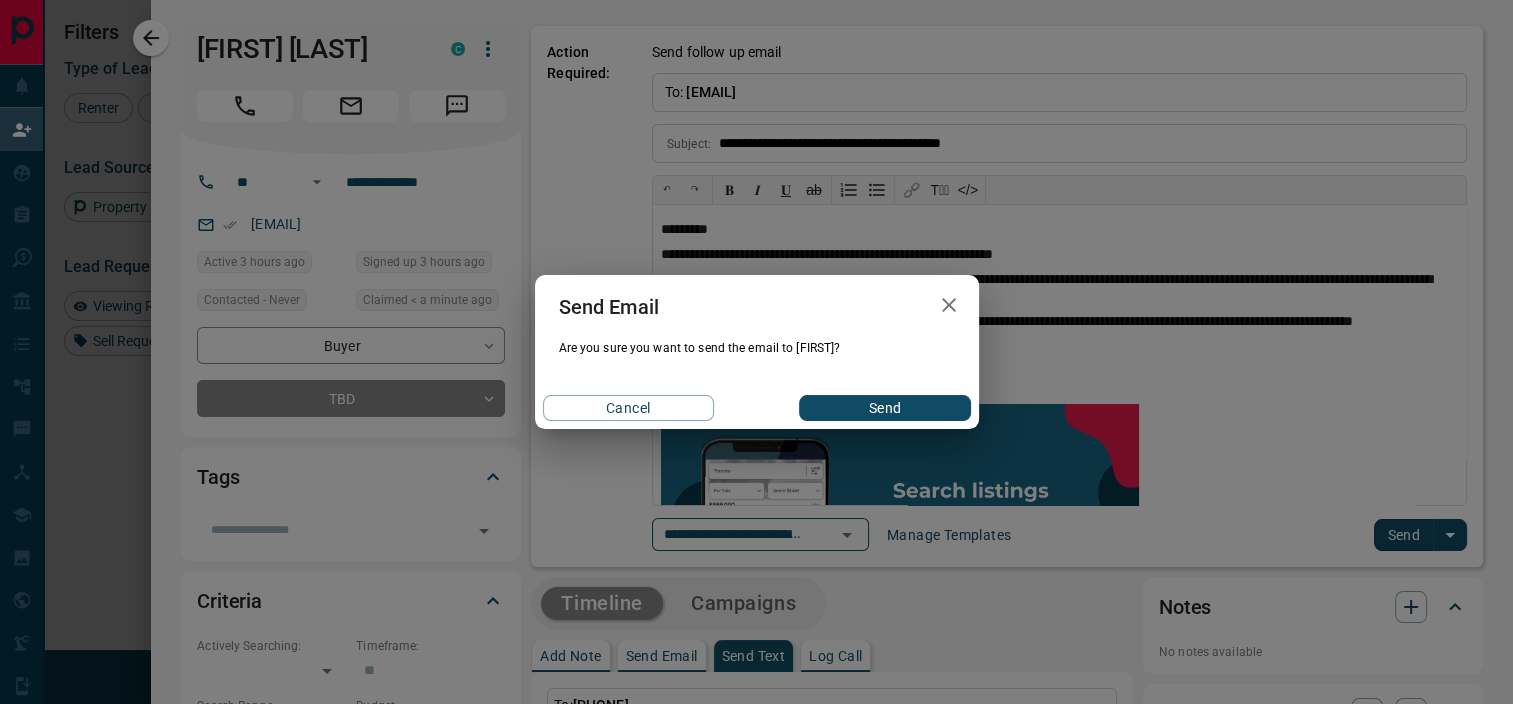 click on "Send" at bounding box center [884, 408] 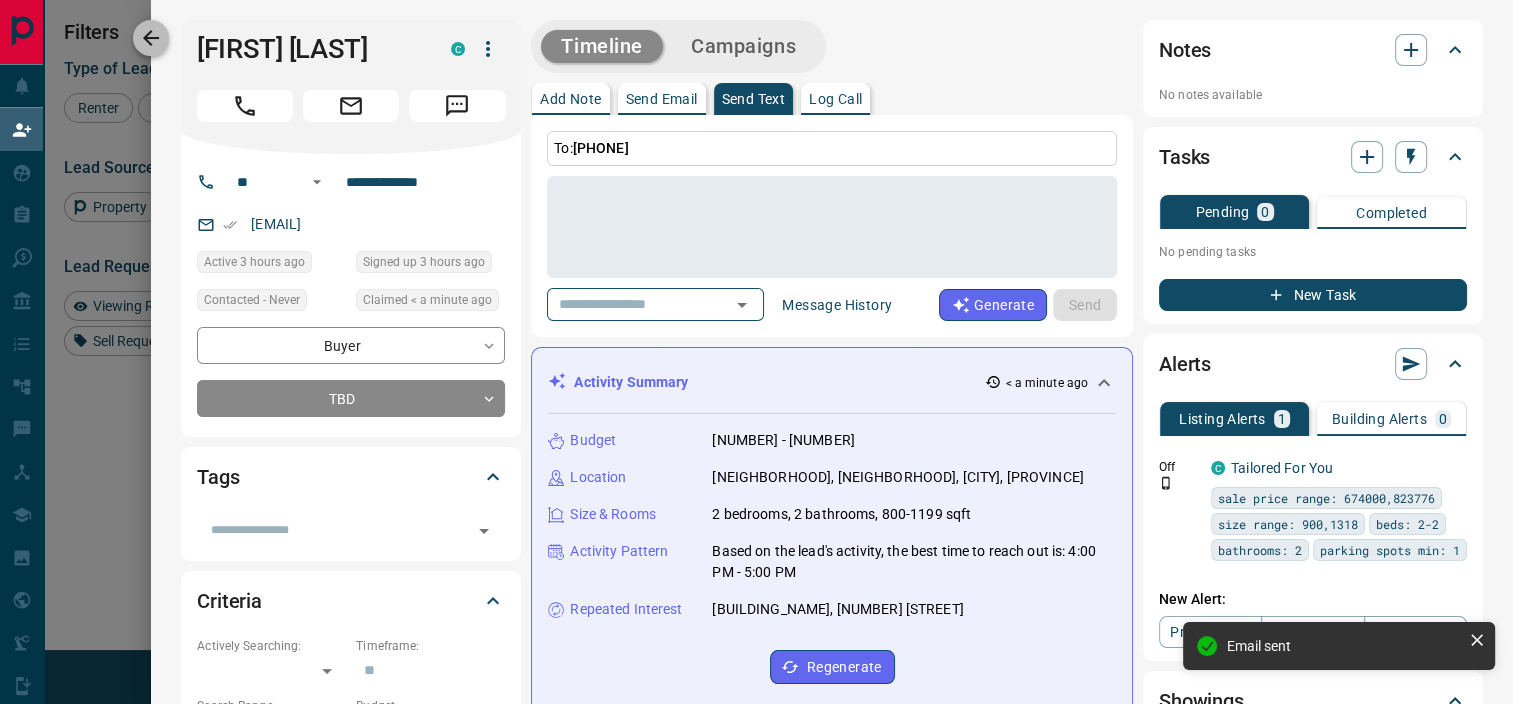 click 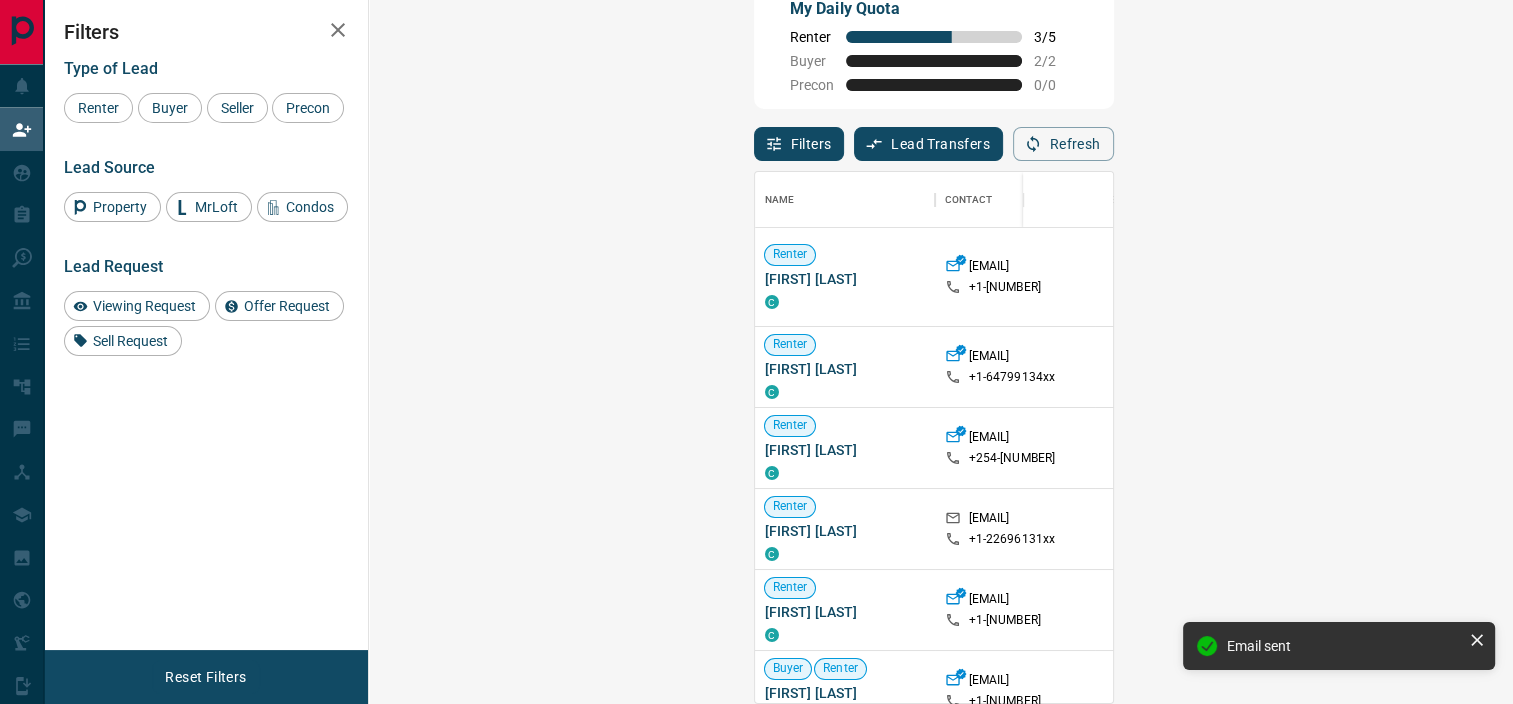 scroll, scrollTop: 16, scrollLeft: 16, axis: both 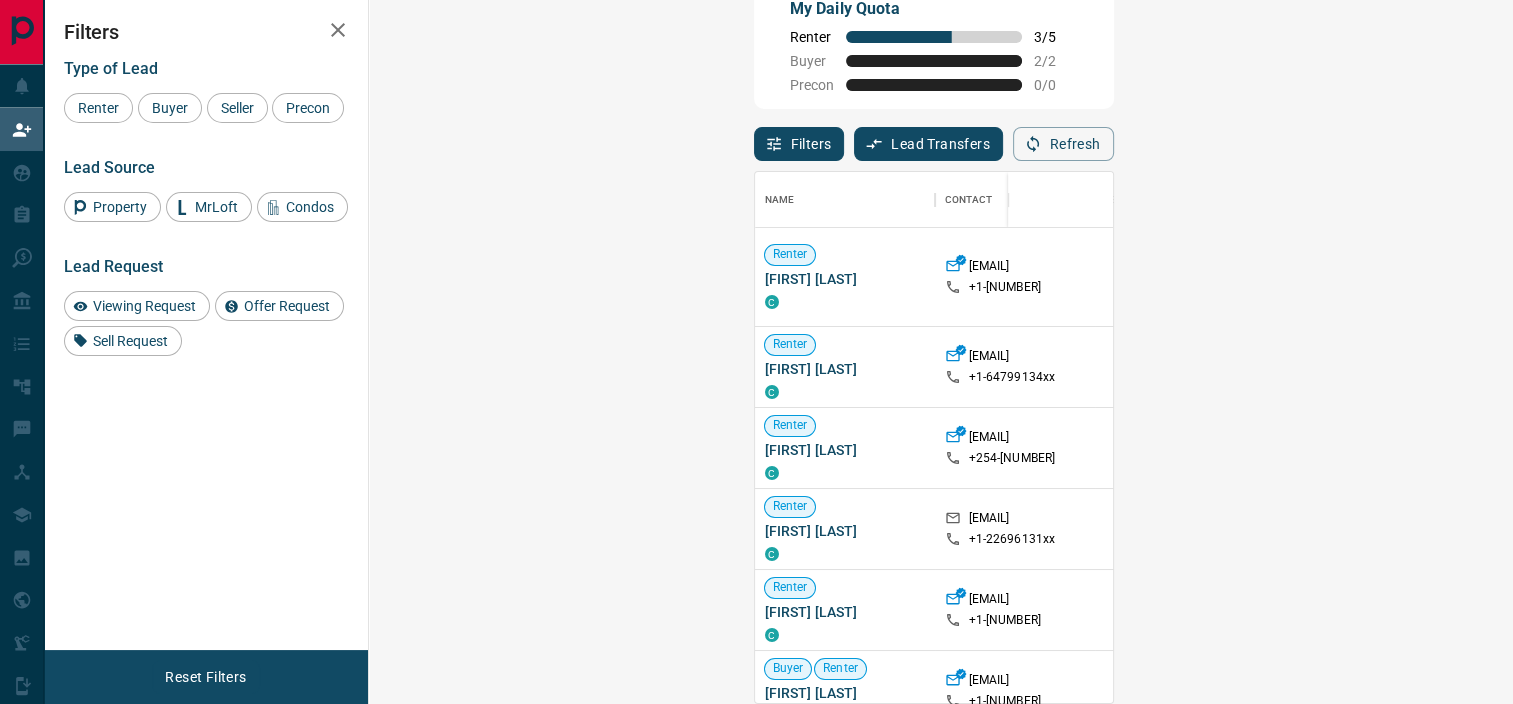 click on "Viewing Request   ( 4 )" at bounding box center [1582, 277] 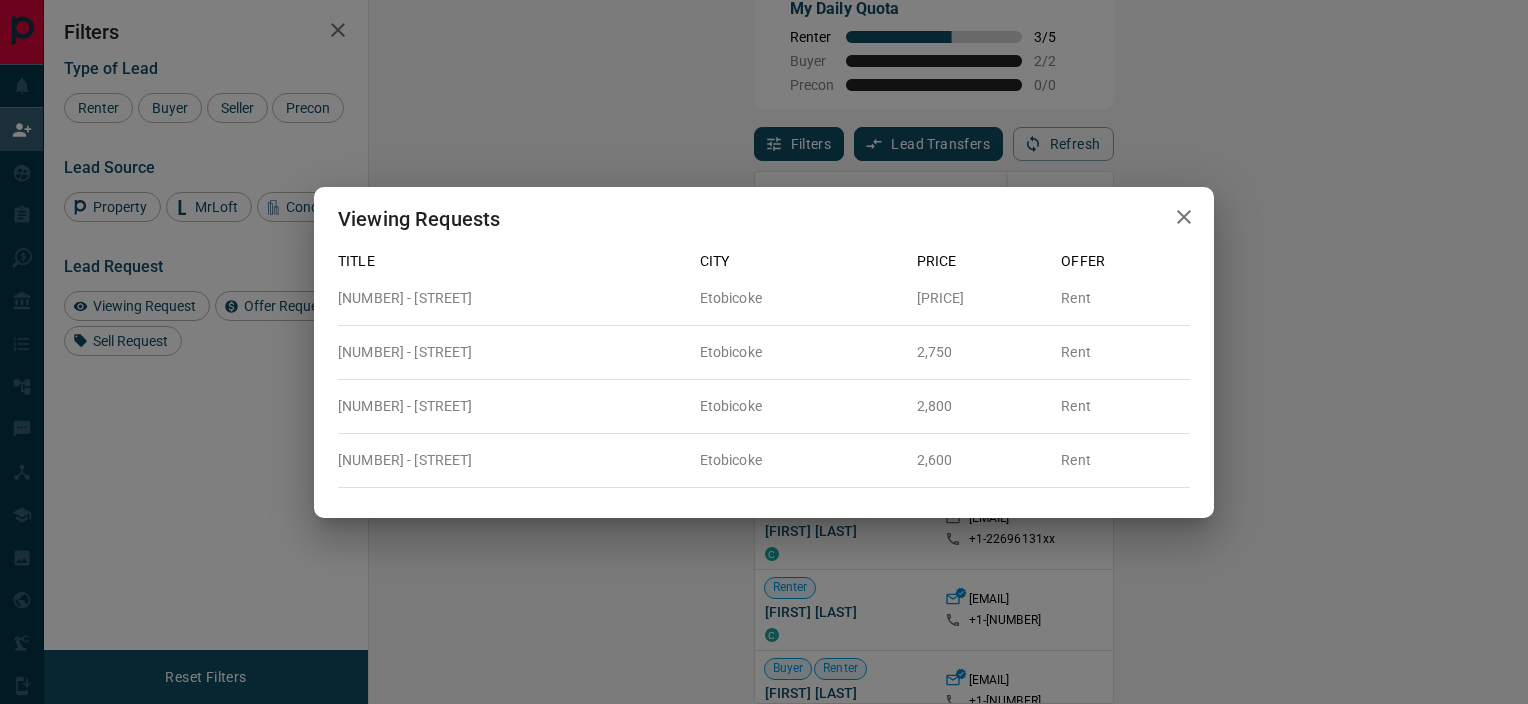 click on "Viewing Requests Title City Price Offer [NUMBER] - [STREET] [NEIGHBORHOOD] [PRICE] Rent [NUMBER] - [STREET] [NEIGHBORHOOD] [PRICE] Rent [NUMBER] - [STREET] [NEIGHBORHOOD] [PRICE] Rent [NUMBER] - [STREET] [NEIGHBORHOOD] [PRICE] Rent" at bounding box center [764, 352] 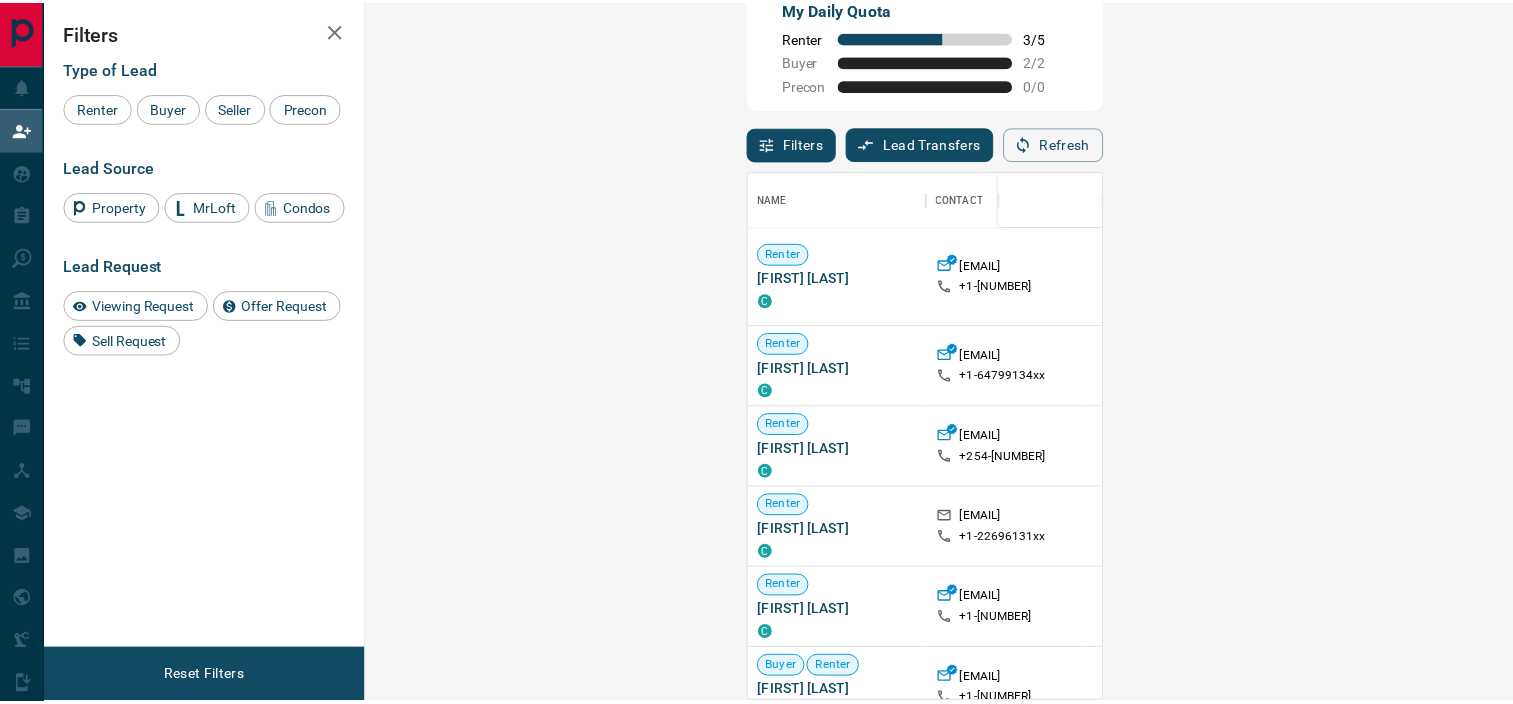 scroll, scrollTop: 16, scrollLeft: 16, axis: both 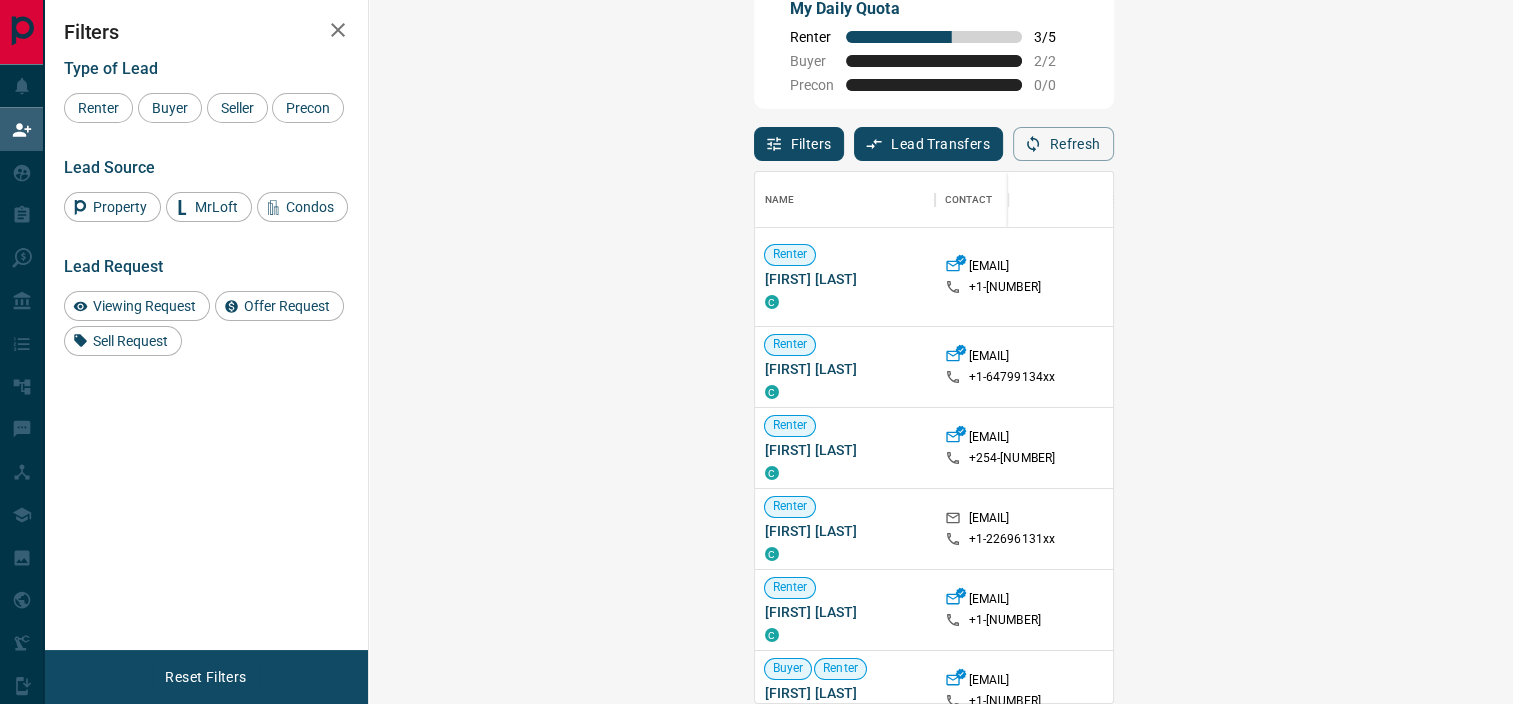 click on "Claim" at bounding box center [1811, 268] 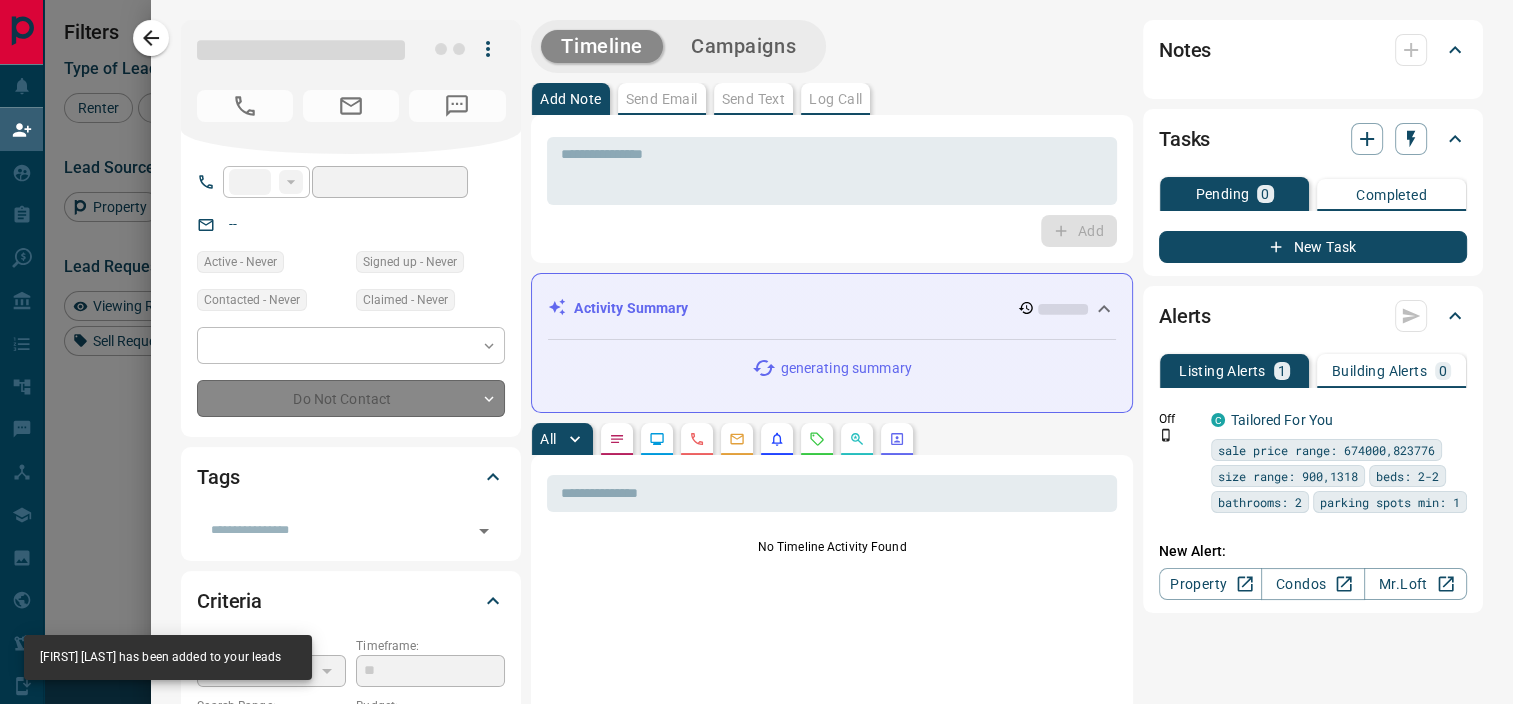 type on "**" 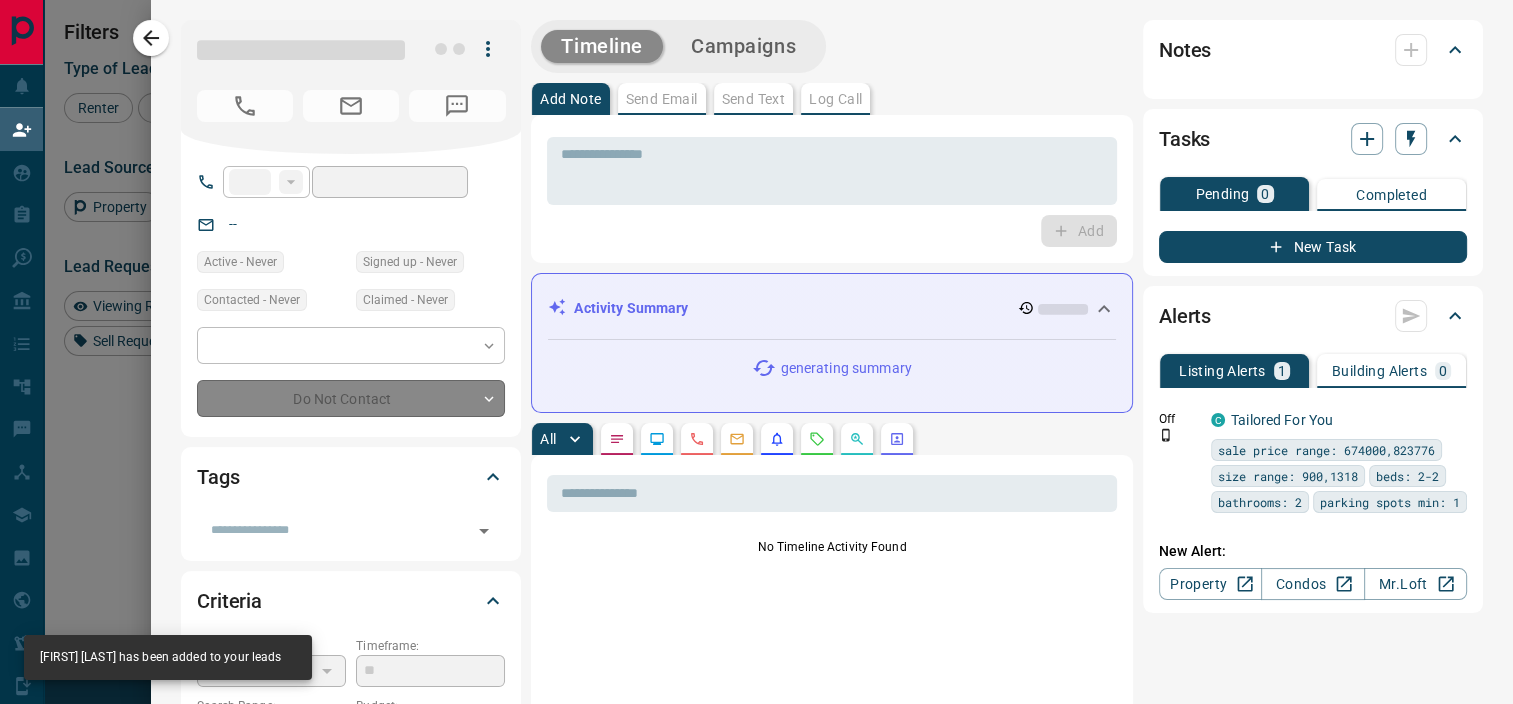 type on "**********" 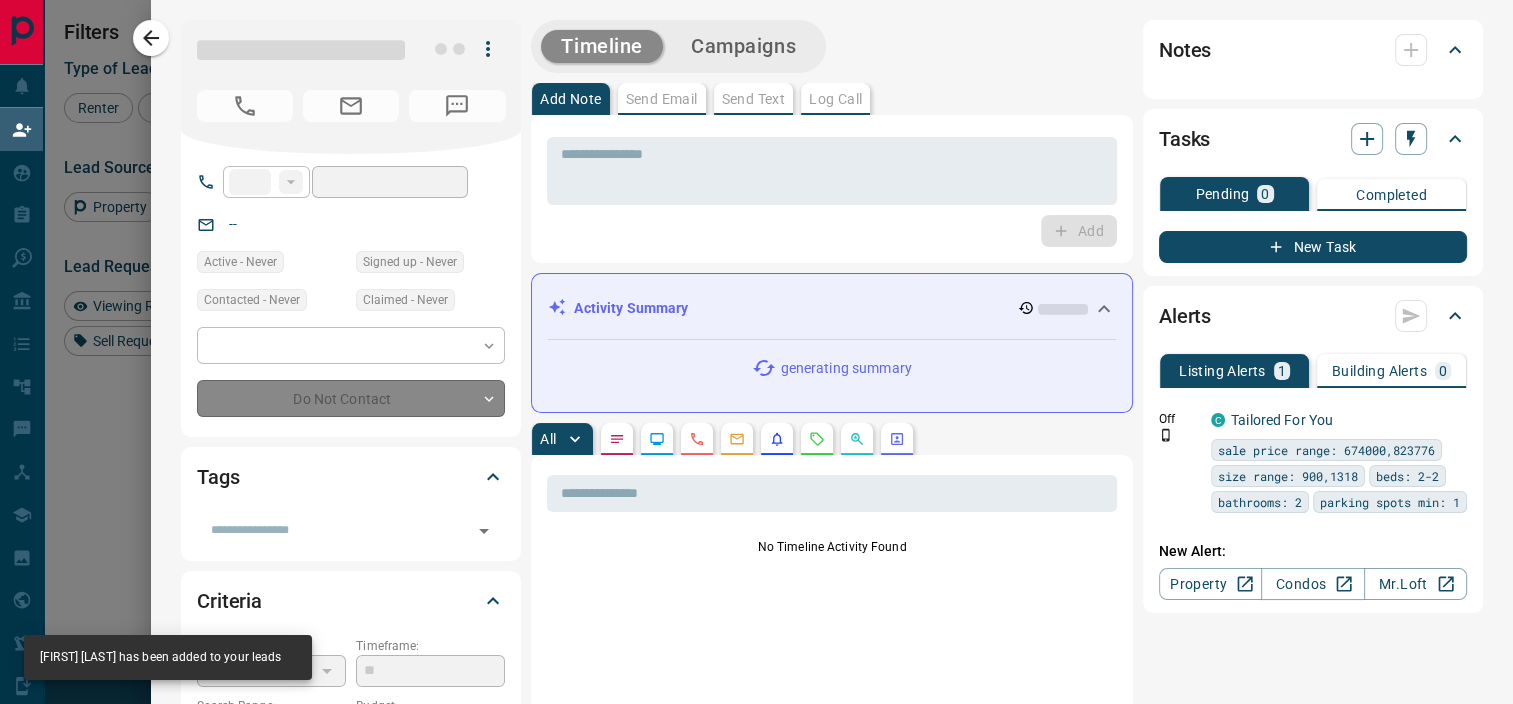 type on "**********" 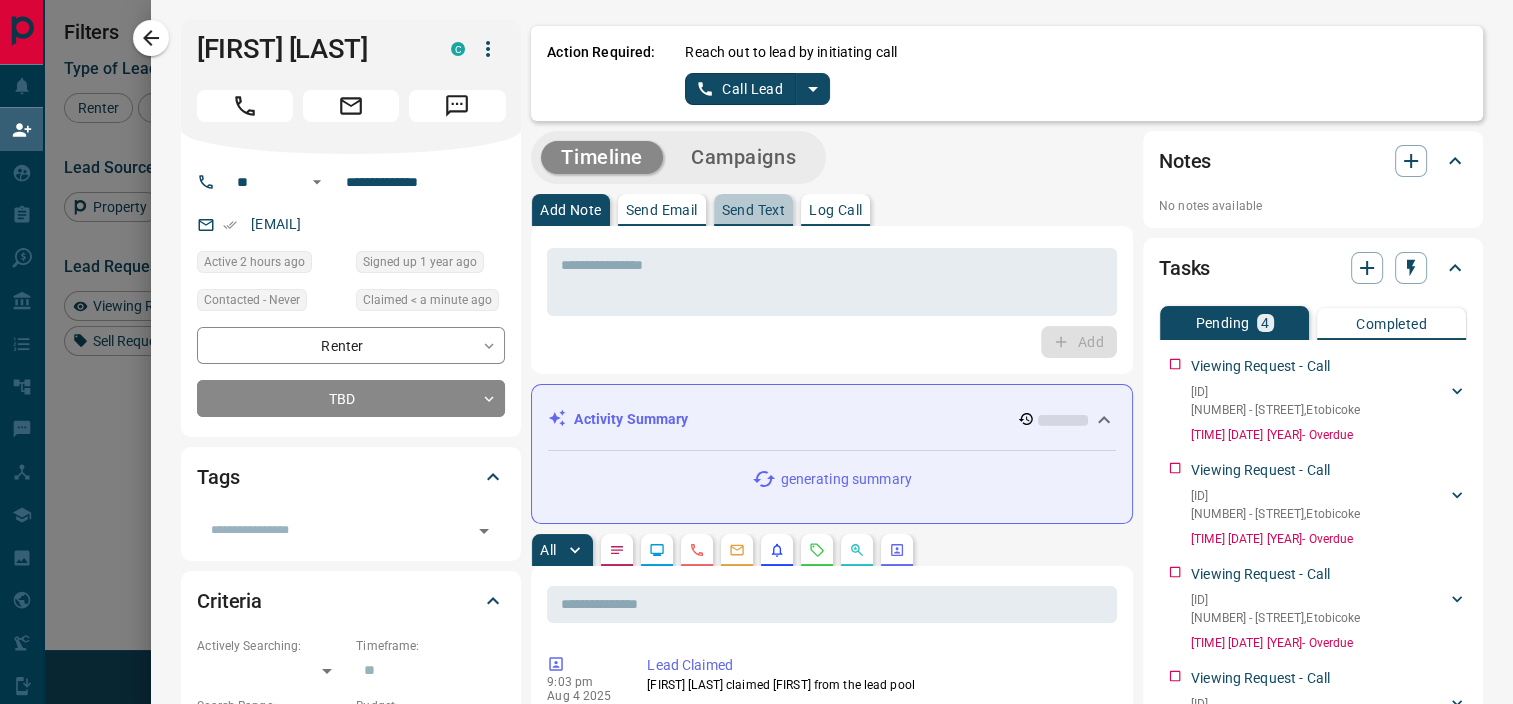 click on "Send Text" at bounding box center (754, 210) 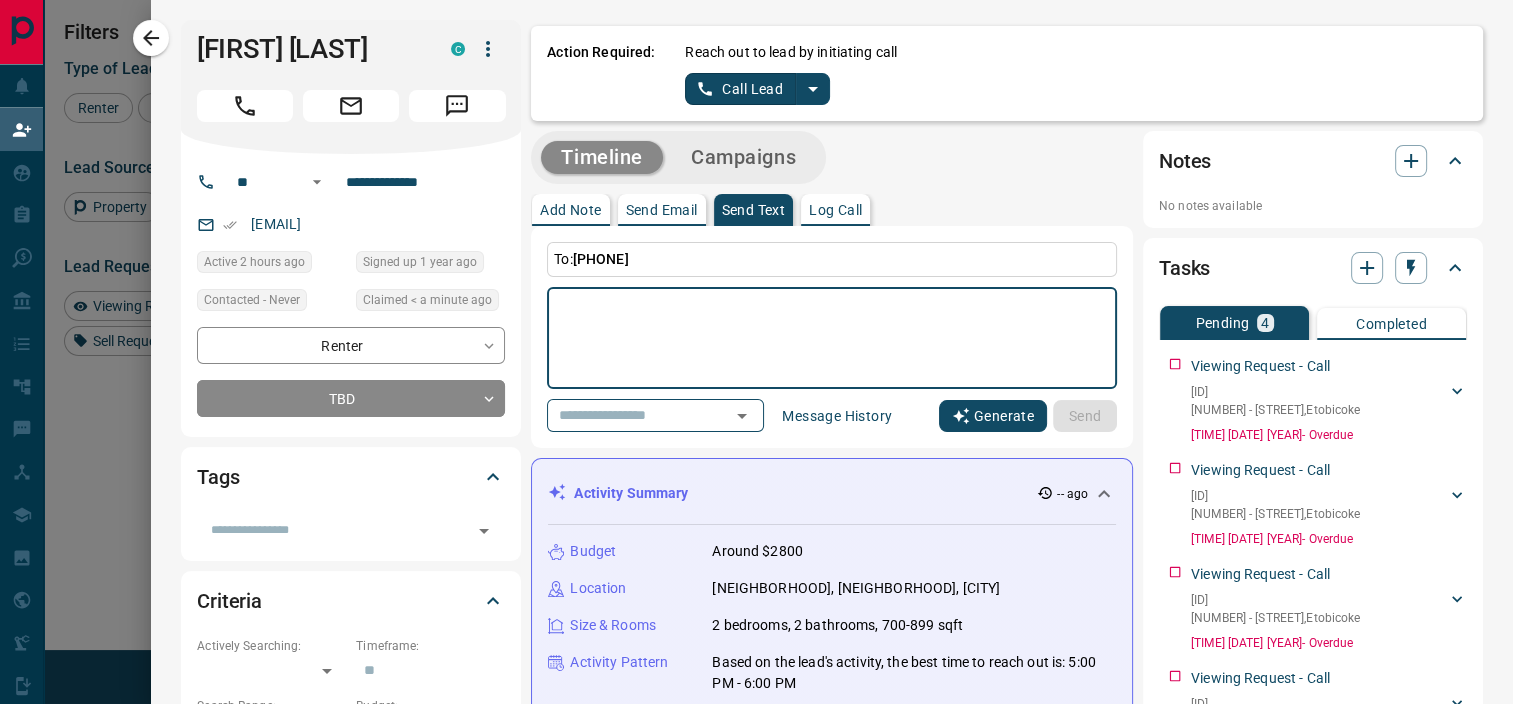 click on "Generate" at bounding box center [993, 416] 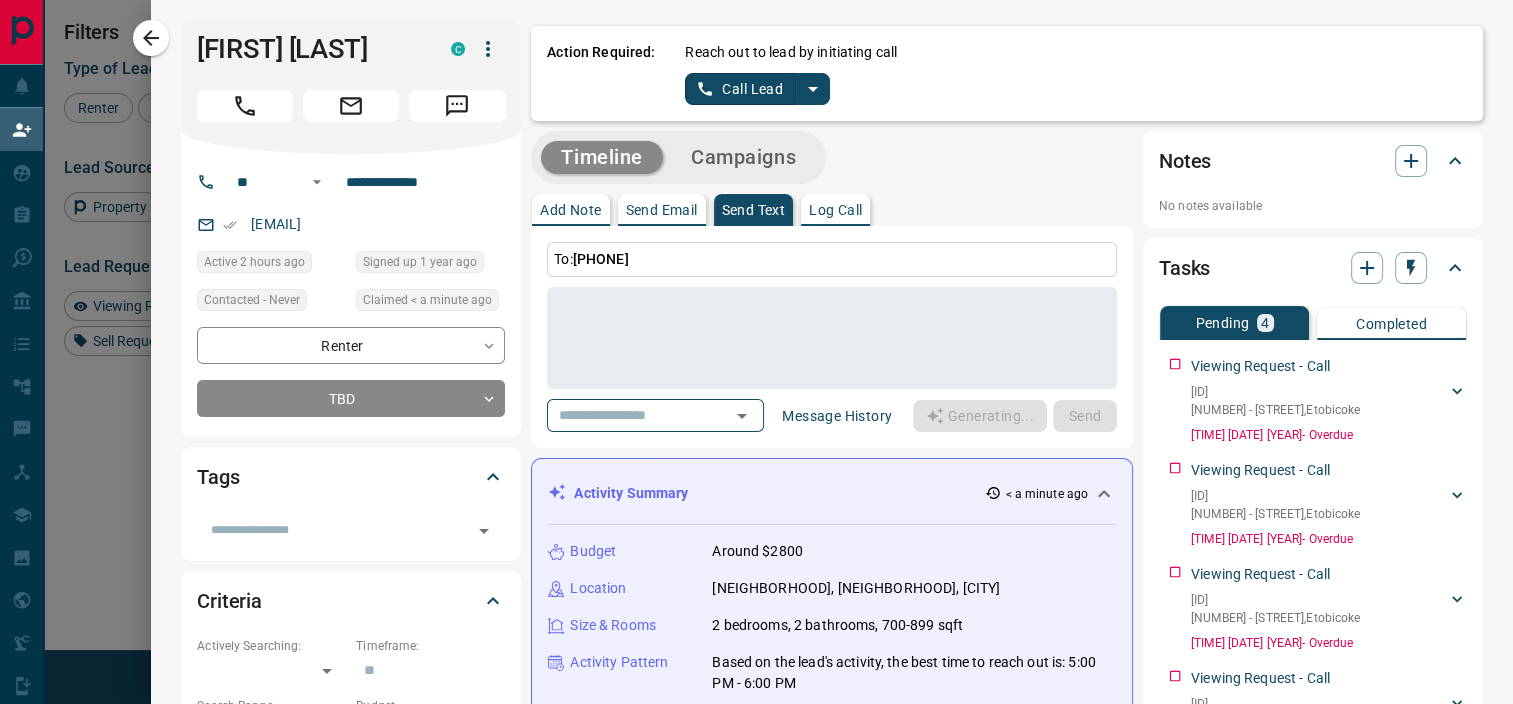 type on "**********" 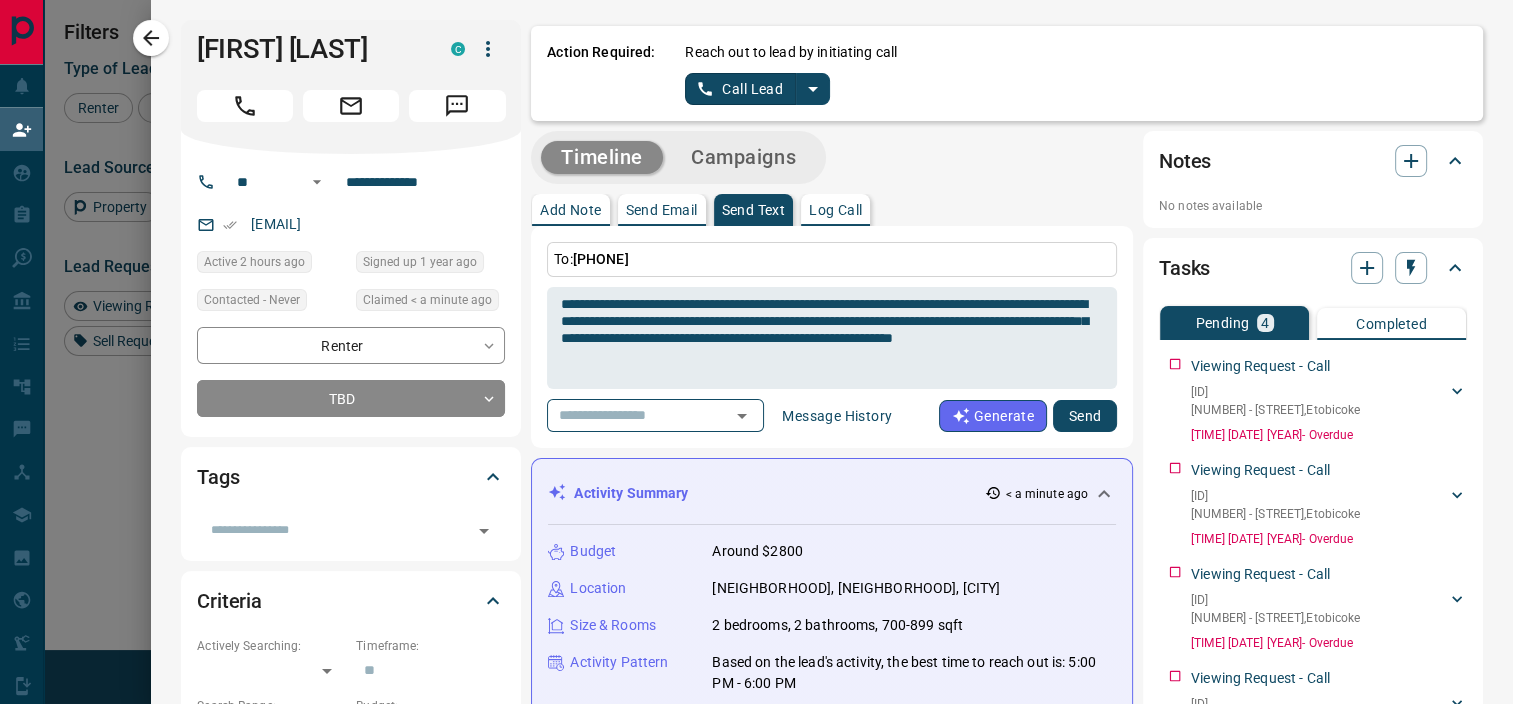 click on "Send" at bounding box center (1085, 416) 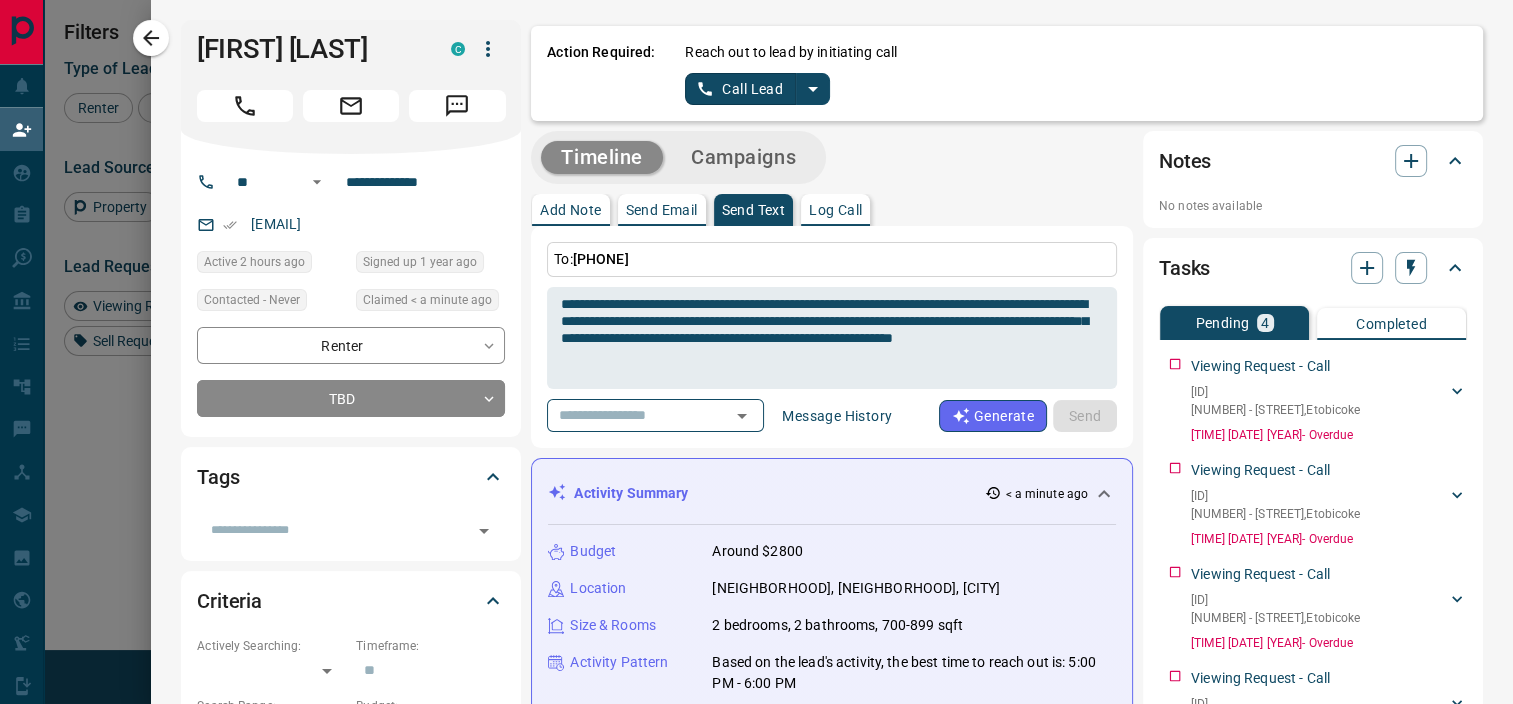 type 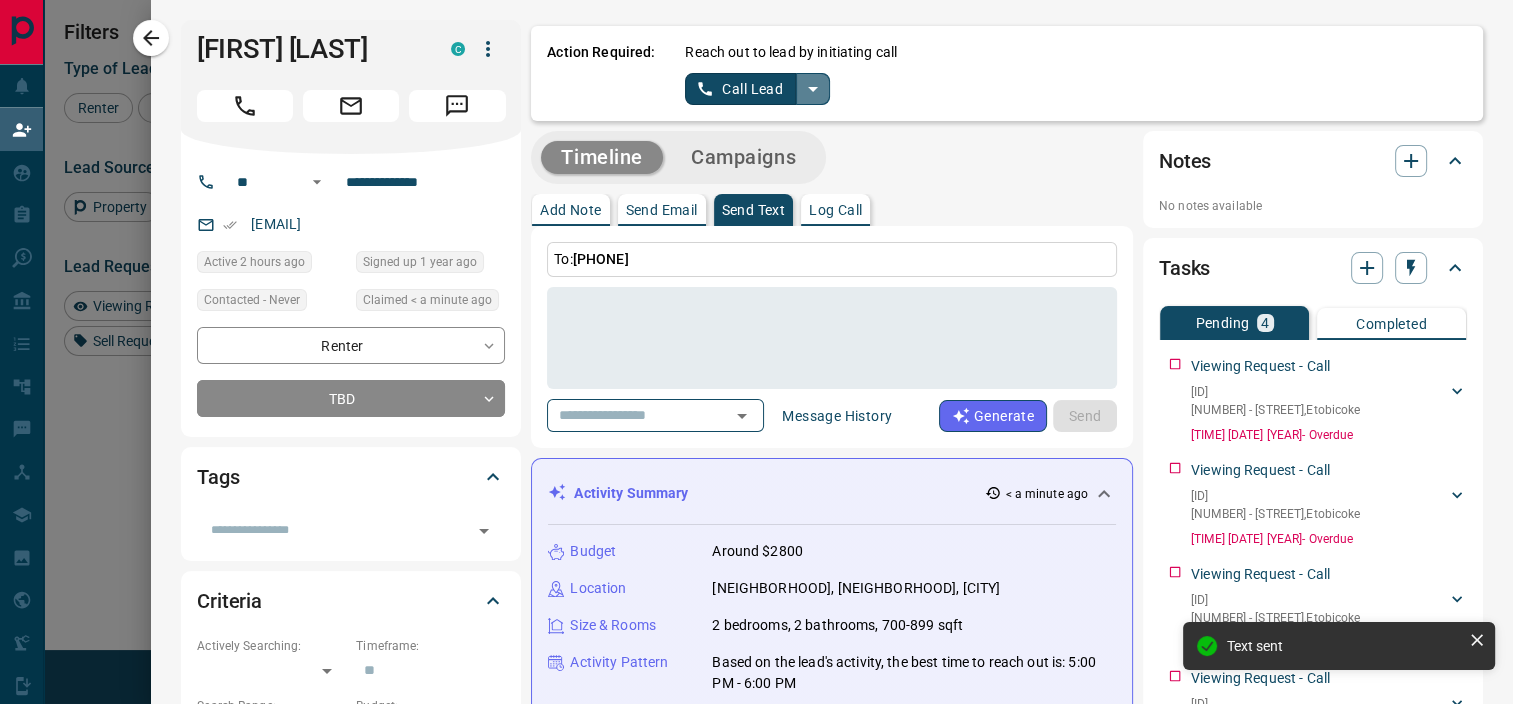 click 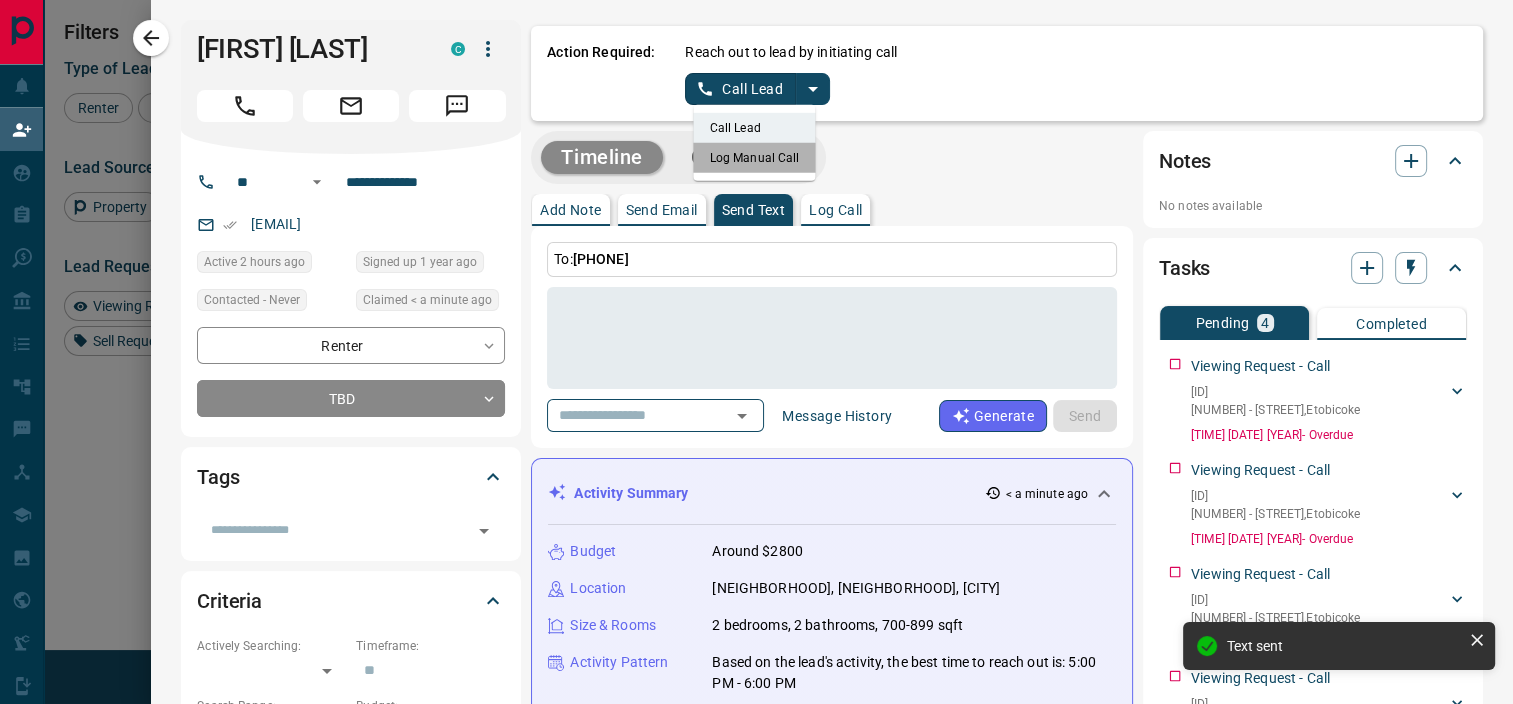 click on "Log Manual Call" at bounding box center (755, 158) 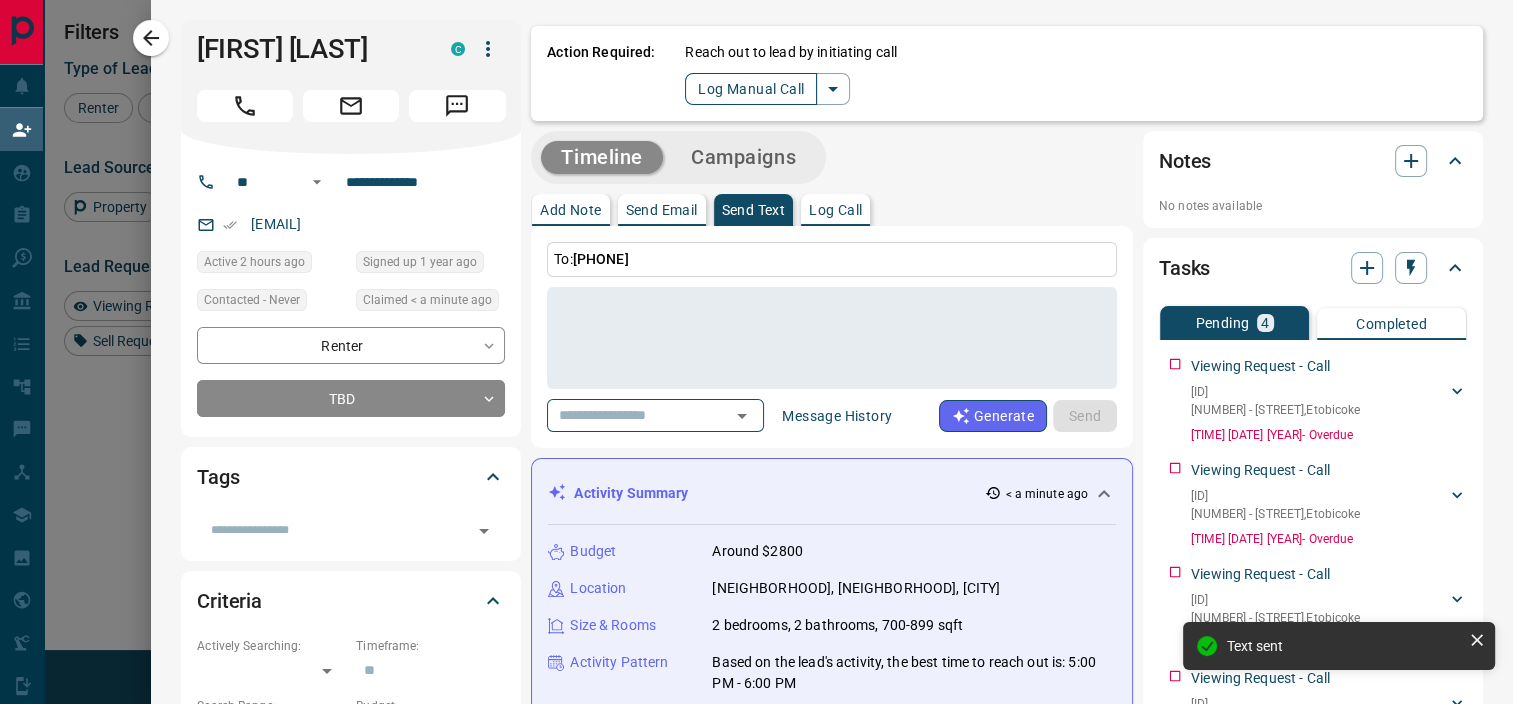 click on "Log Manual Call" at bounding box center (751, 89) 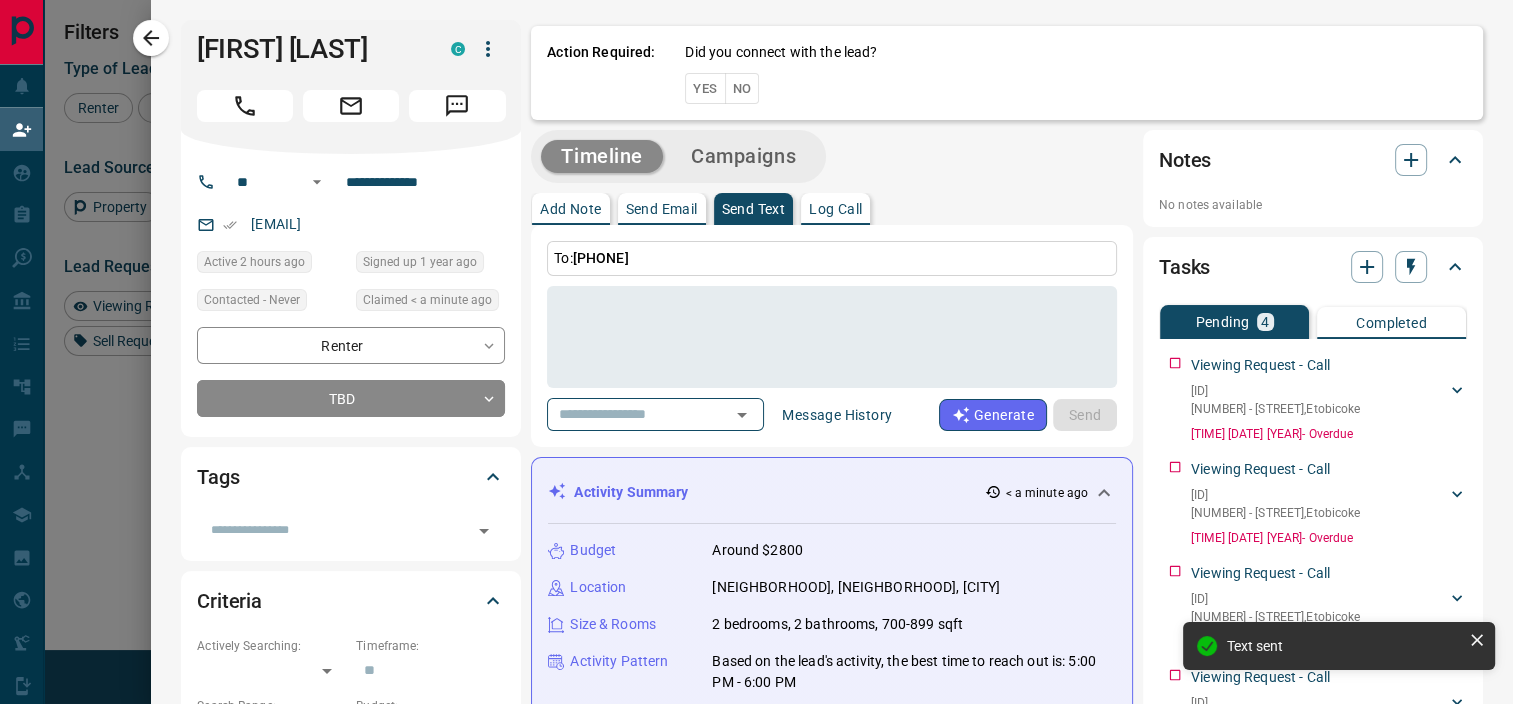 click on "No" at bounding box center [742, 88] 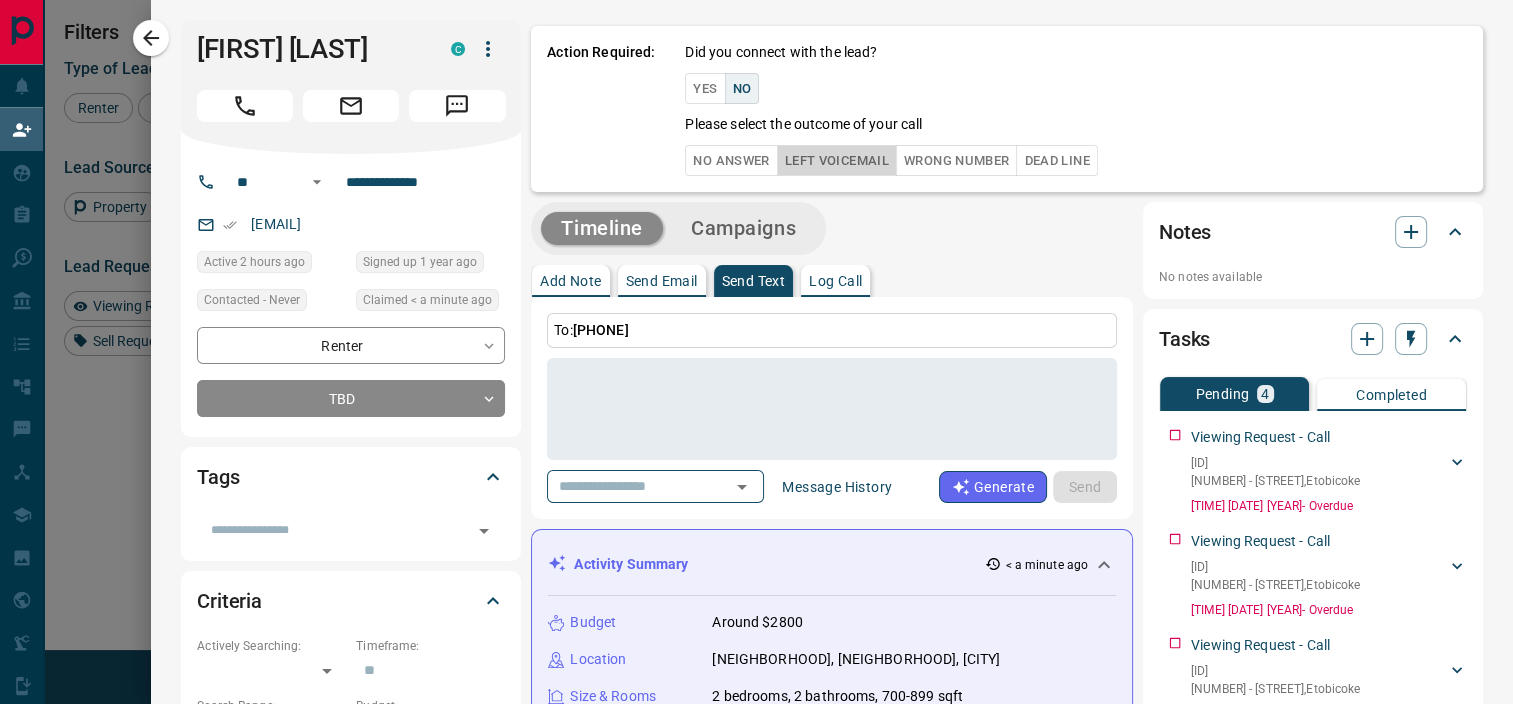 click on "Left Voicemail" at bounding box center [837, 160] 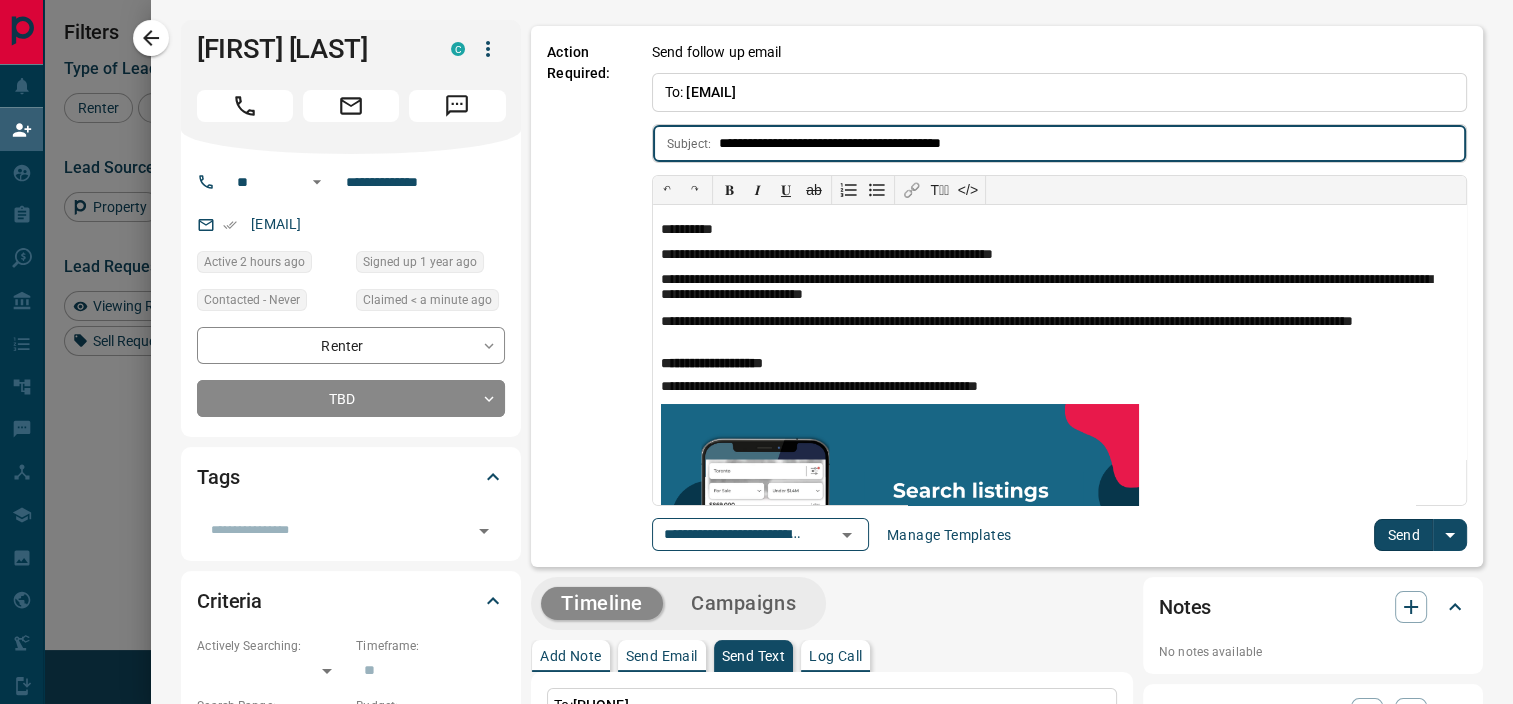 click on "Send" at bounding box center (1403, 535) 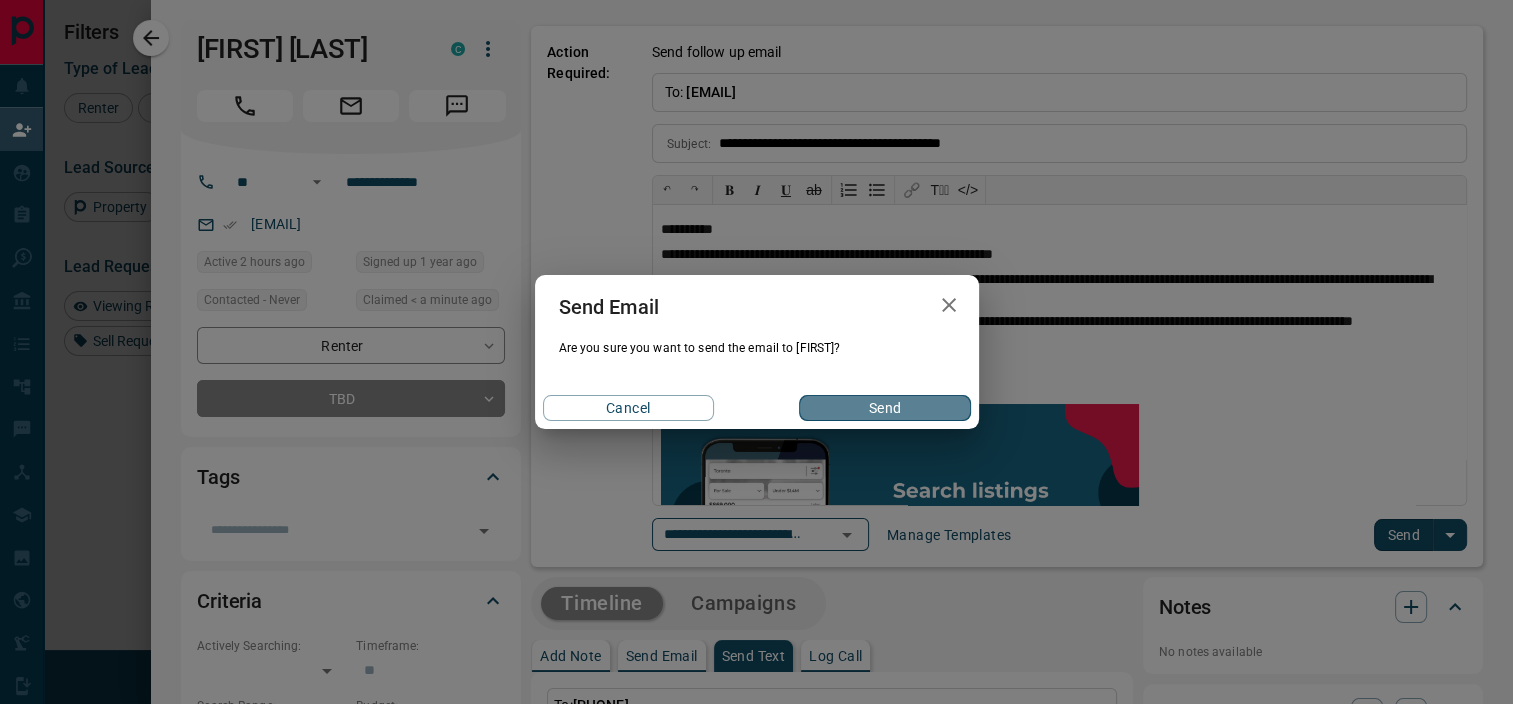 click on "Send" at bounding box center (884, 408) 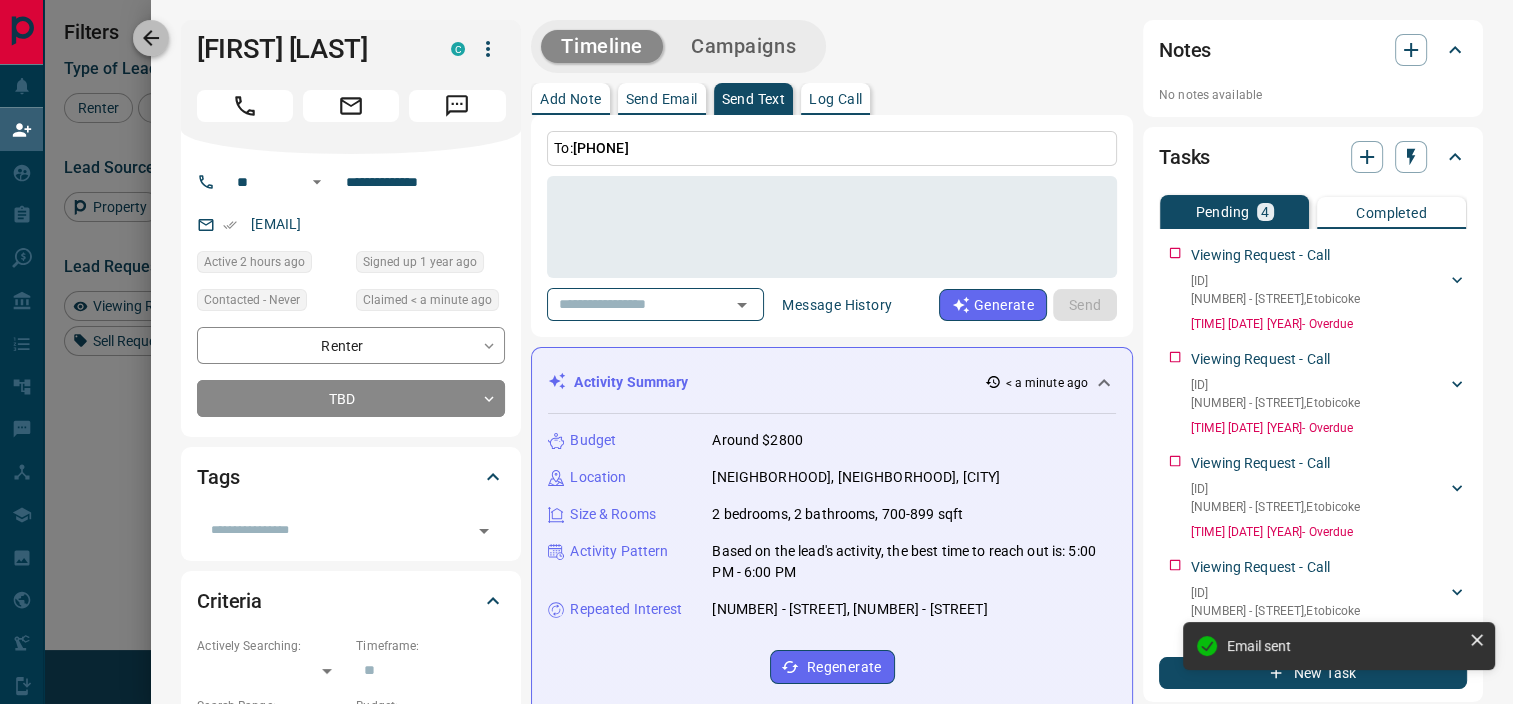 click 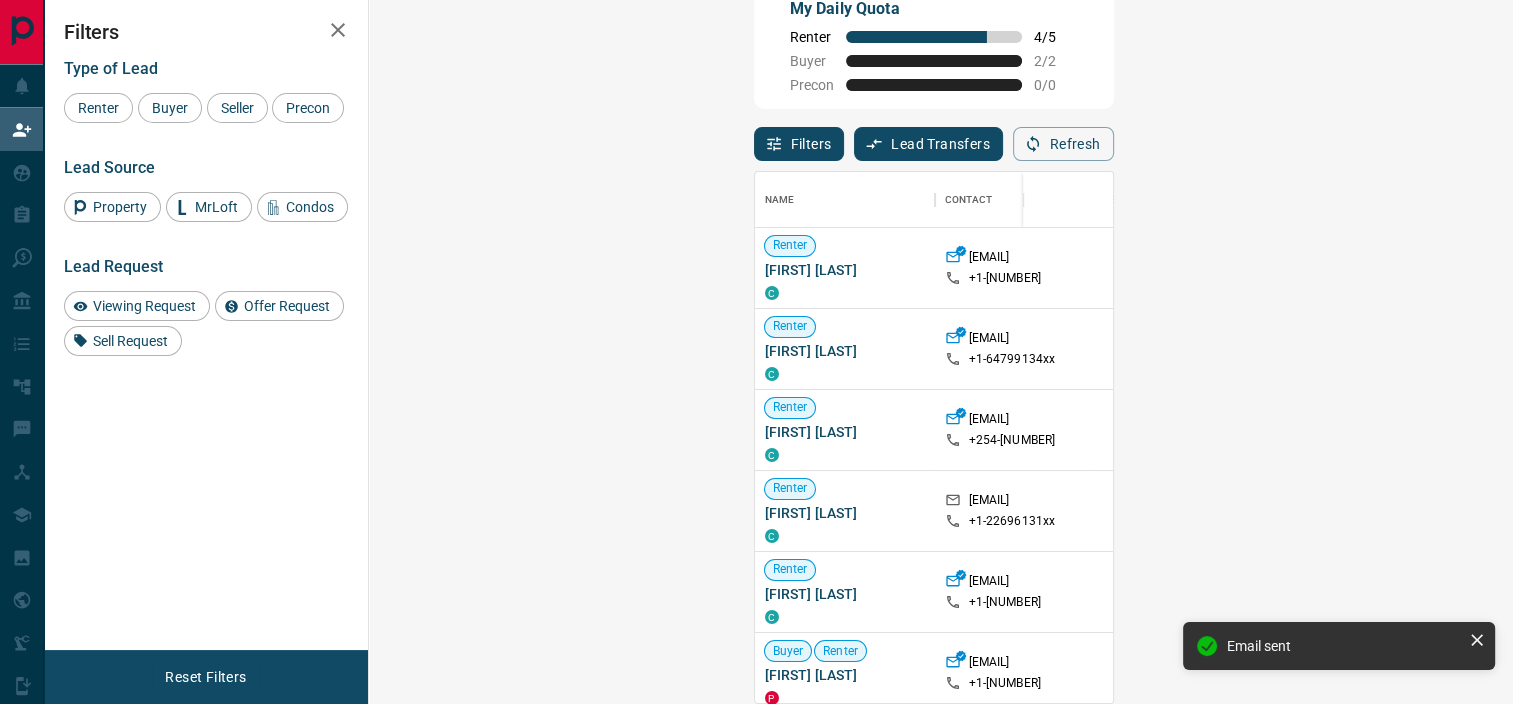 scroll, scrollTop: 16, scrollLeft: 16, axis: both 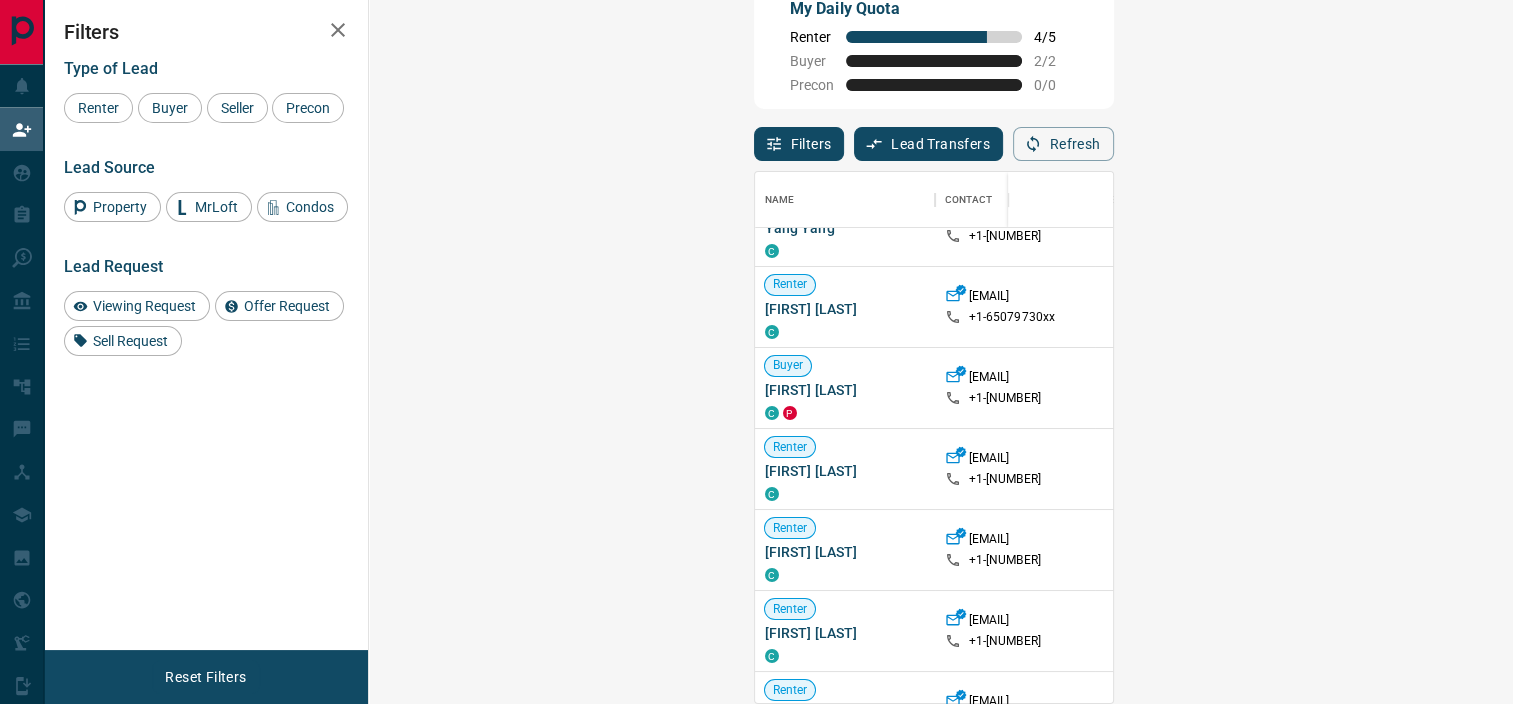 click on "Claim" at bounding box center (1811, 548) 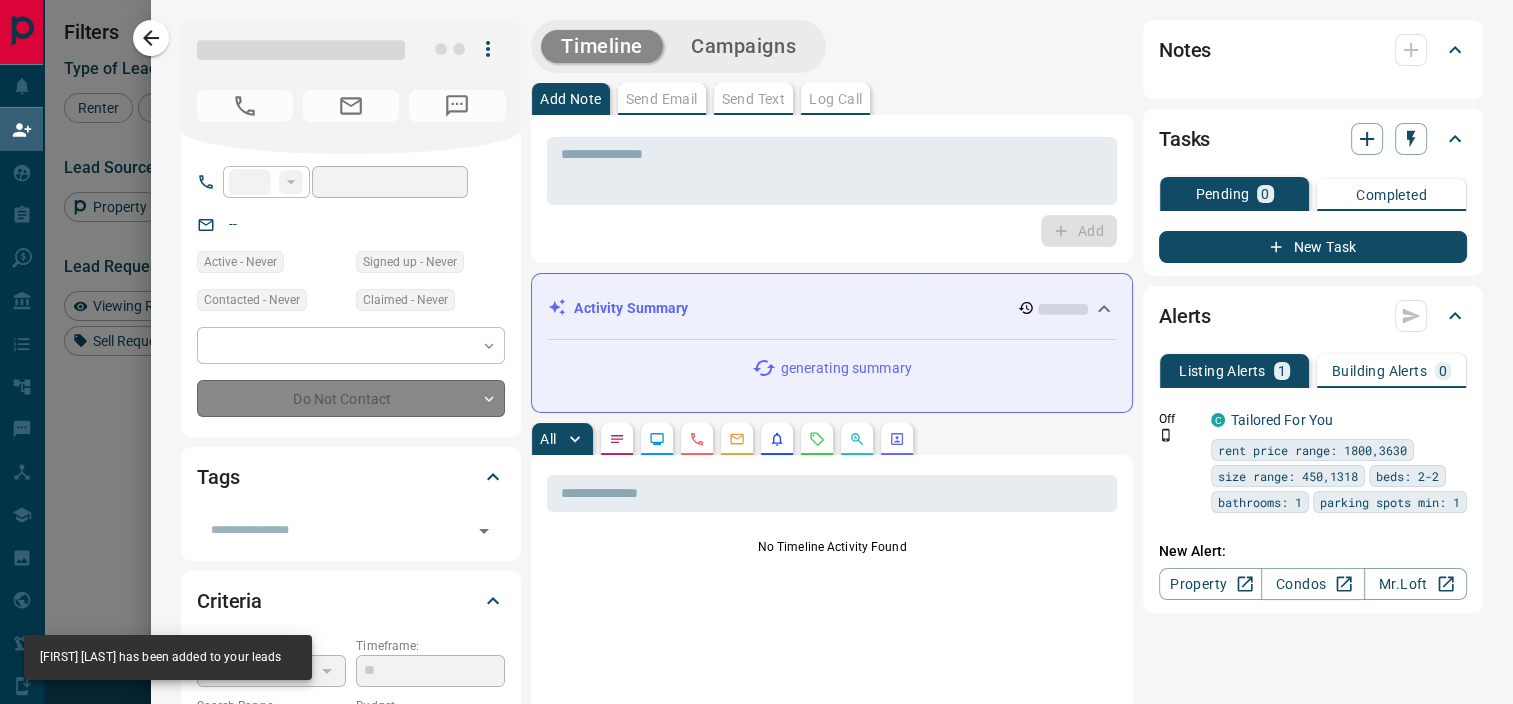 type on "**" 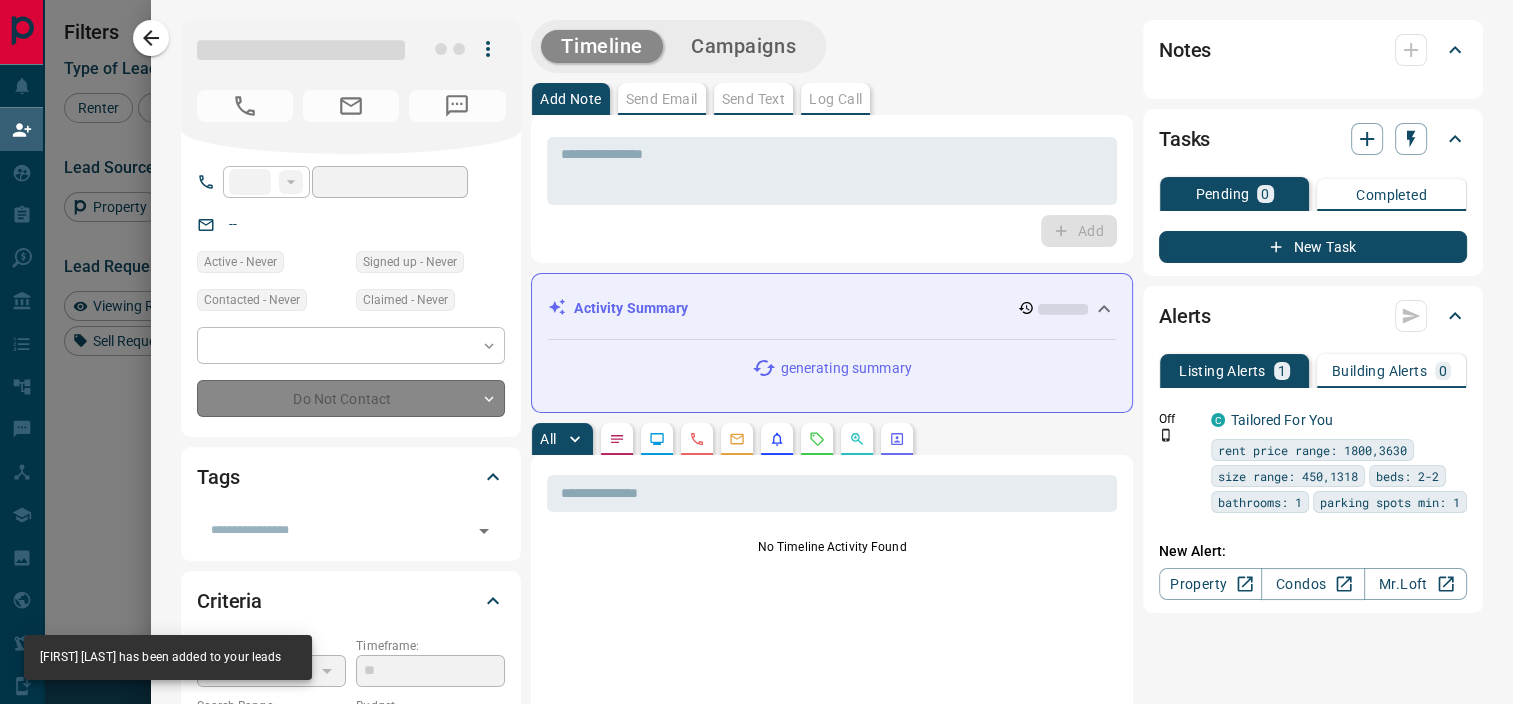 type on "**********" 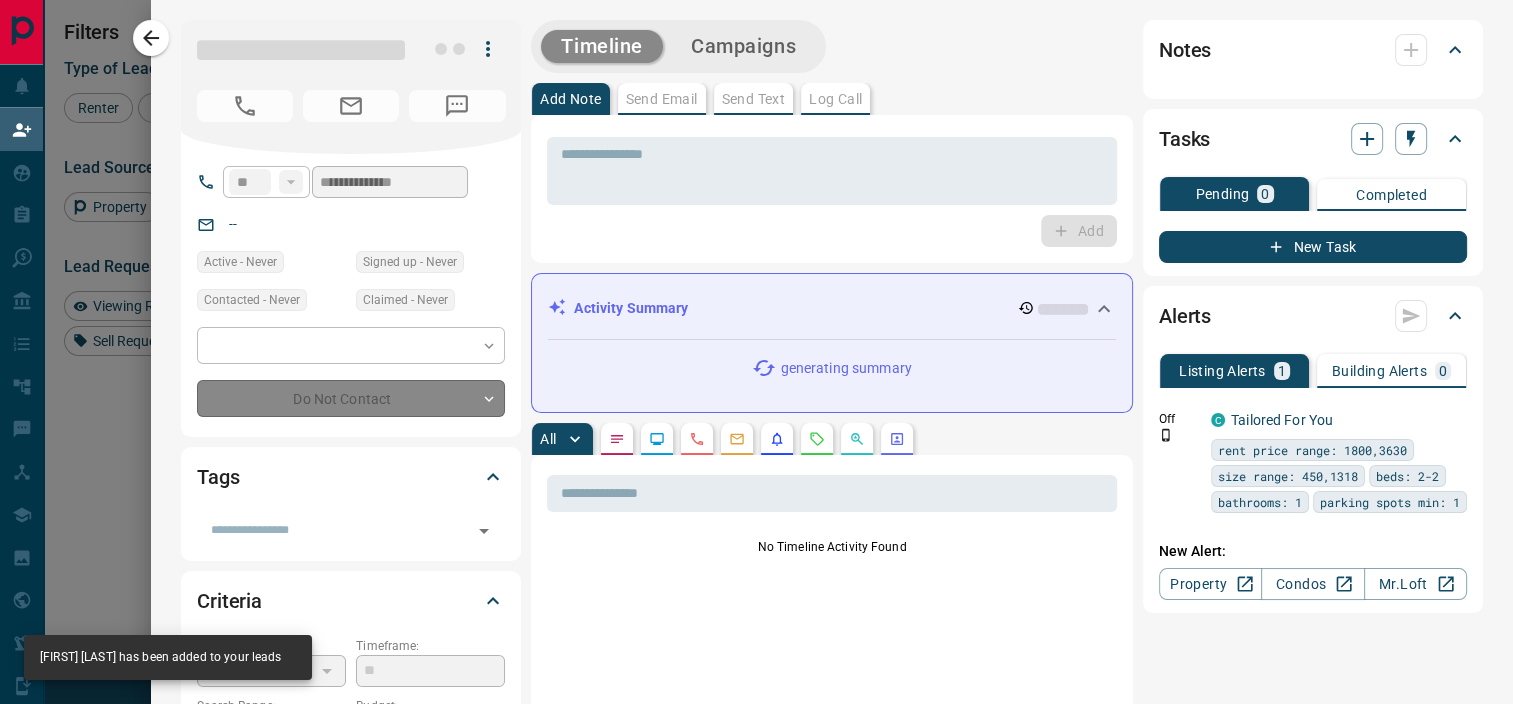 type on "**" 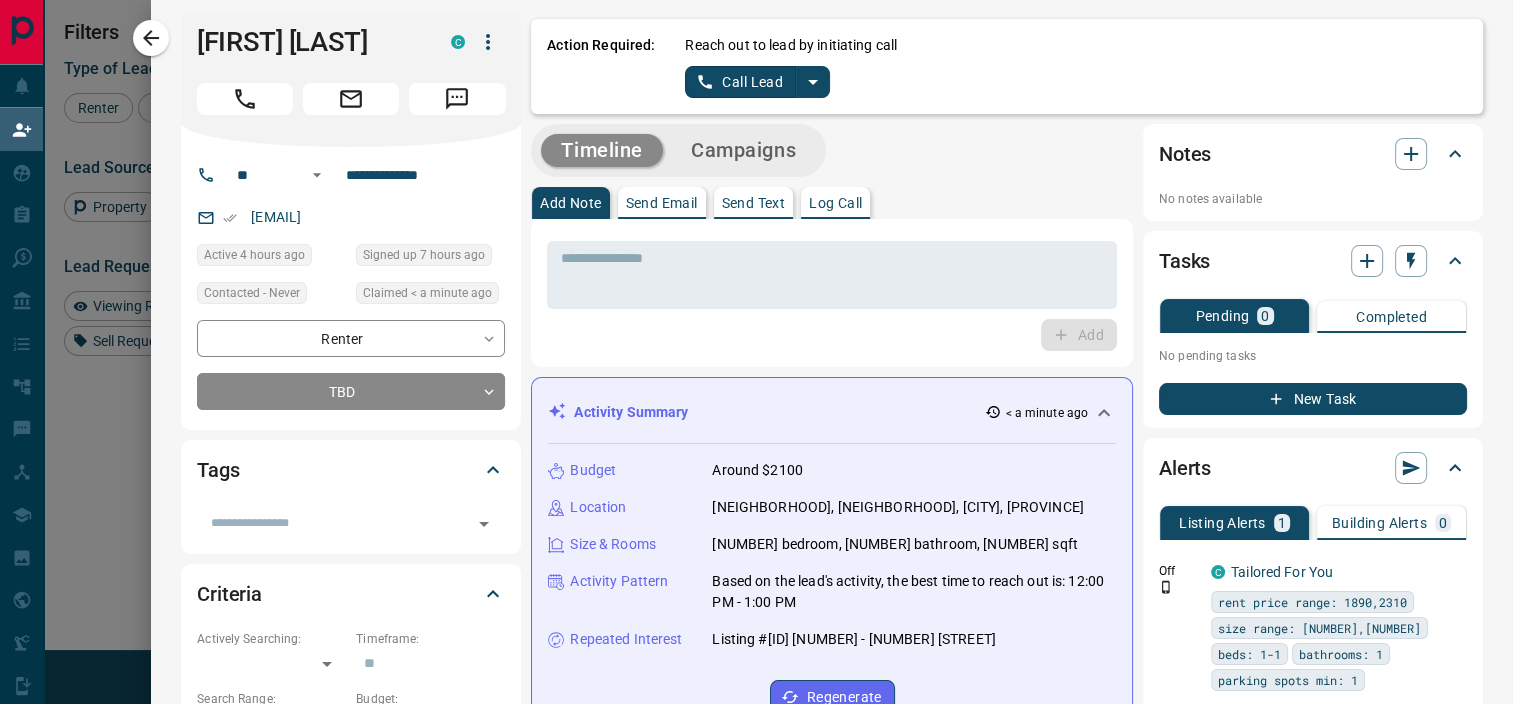 scroll, scrollTop: 0, scrollLeft: 0, axis: both 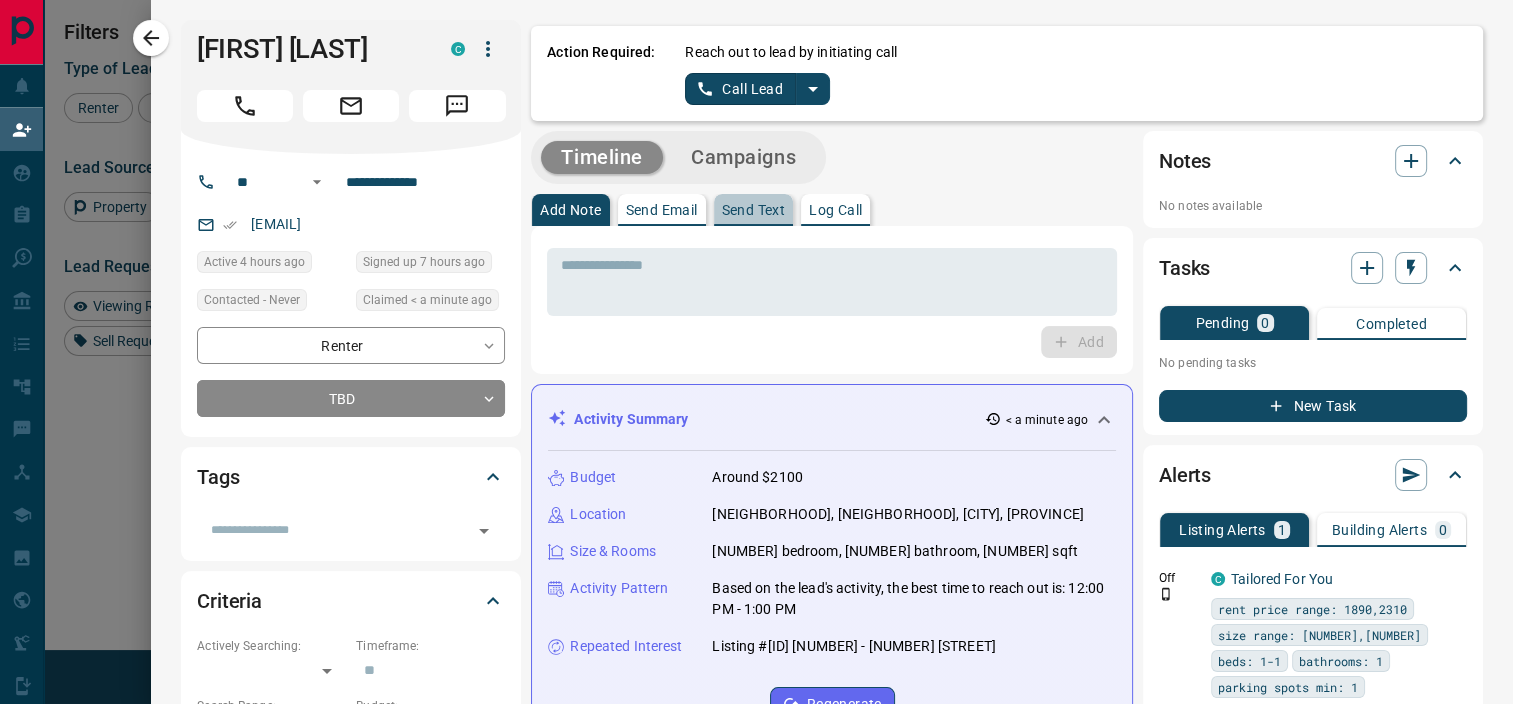 click on "Send Text" at bounding box center [754, 210] 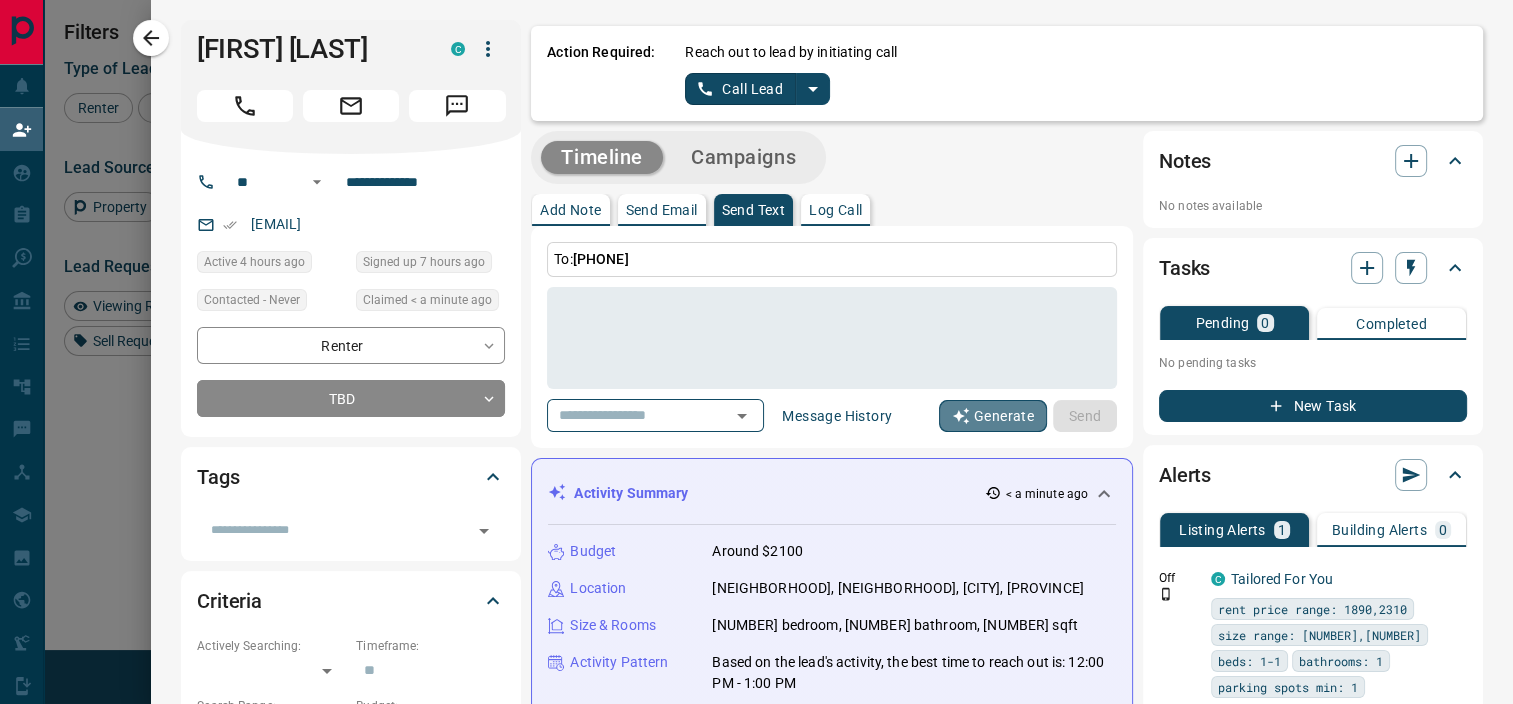click on "Generate" at bounding box center (993, 416) 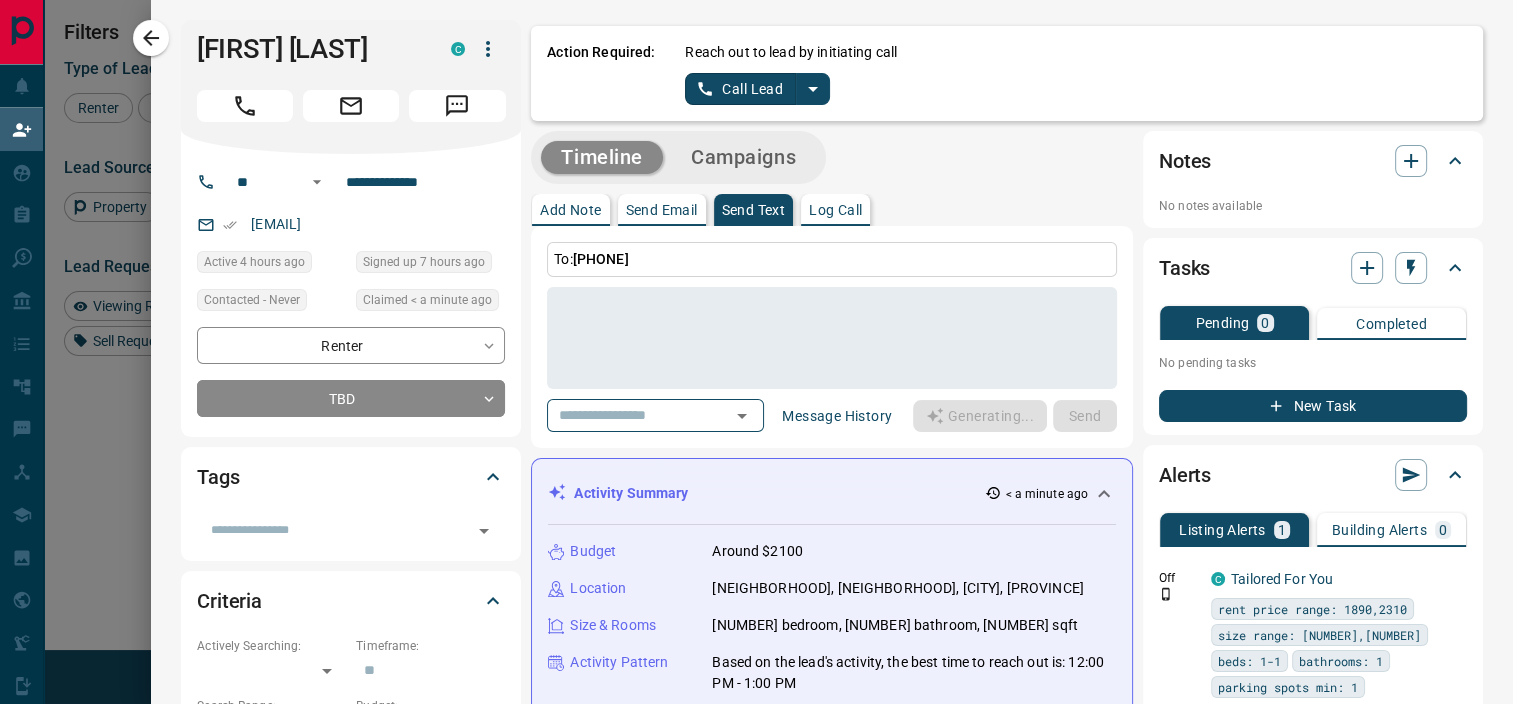 type on "**********" 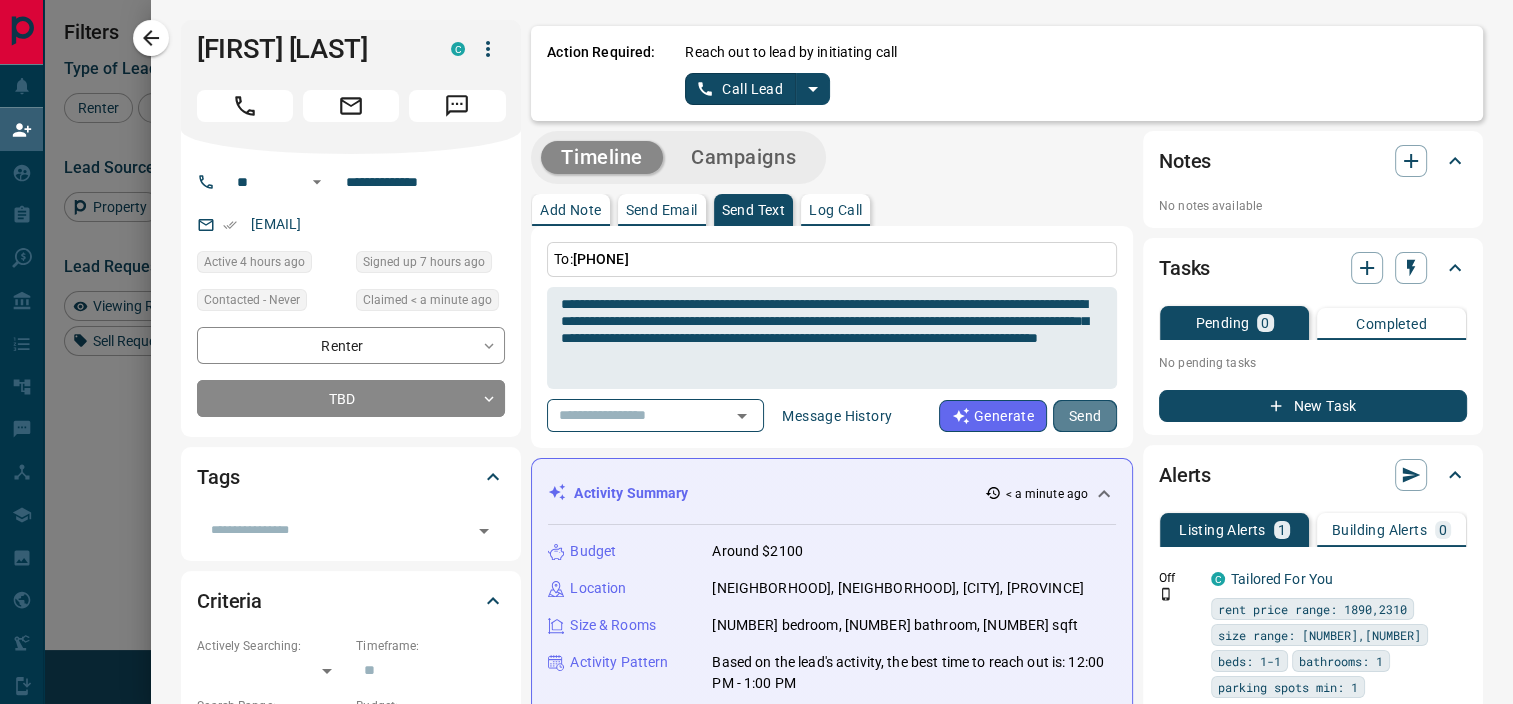 click on "Send" at bounding box center (1085, 416) 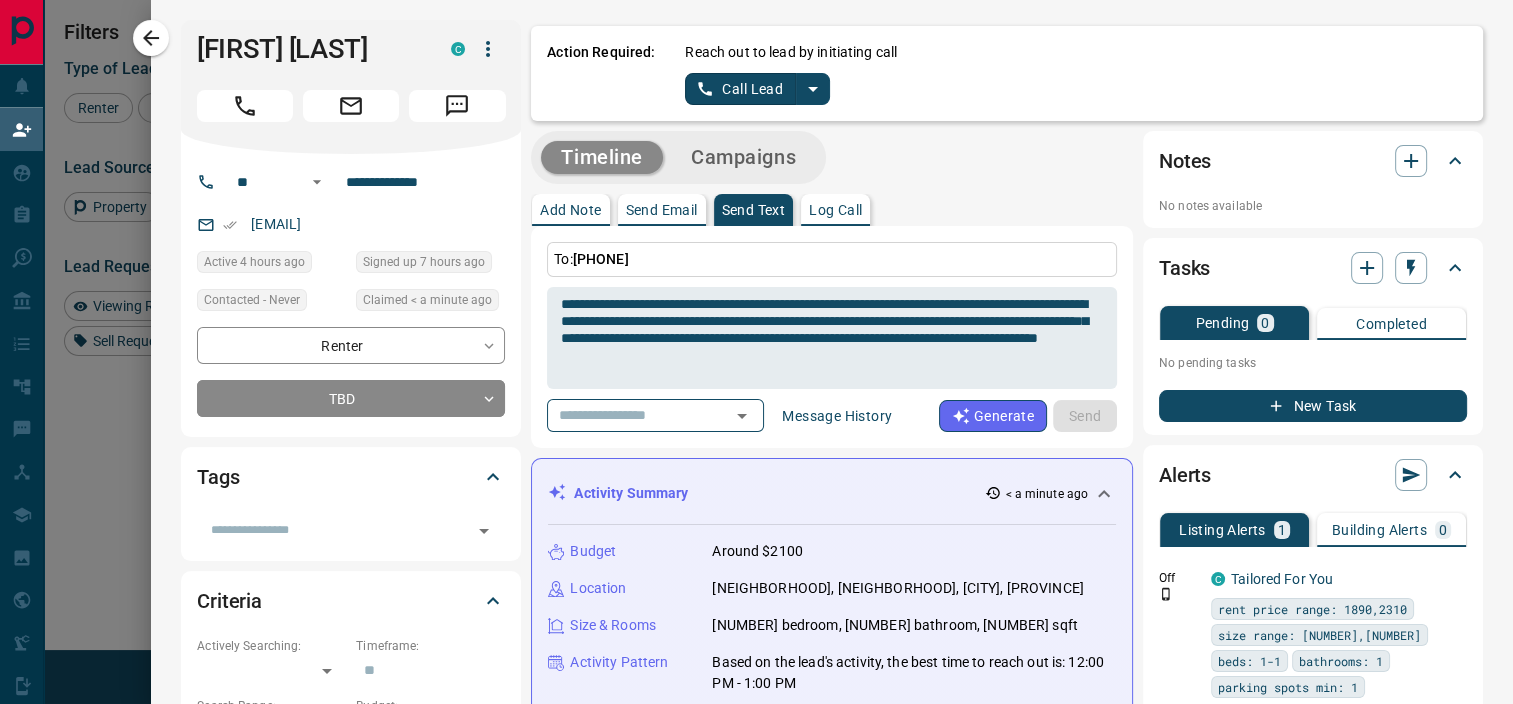 type 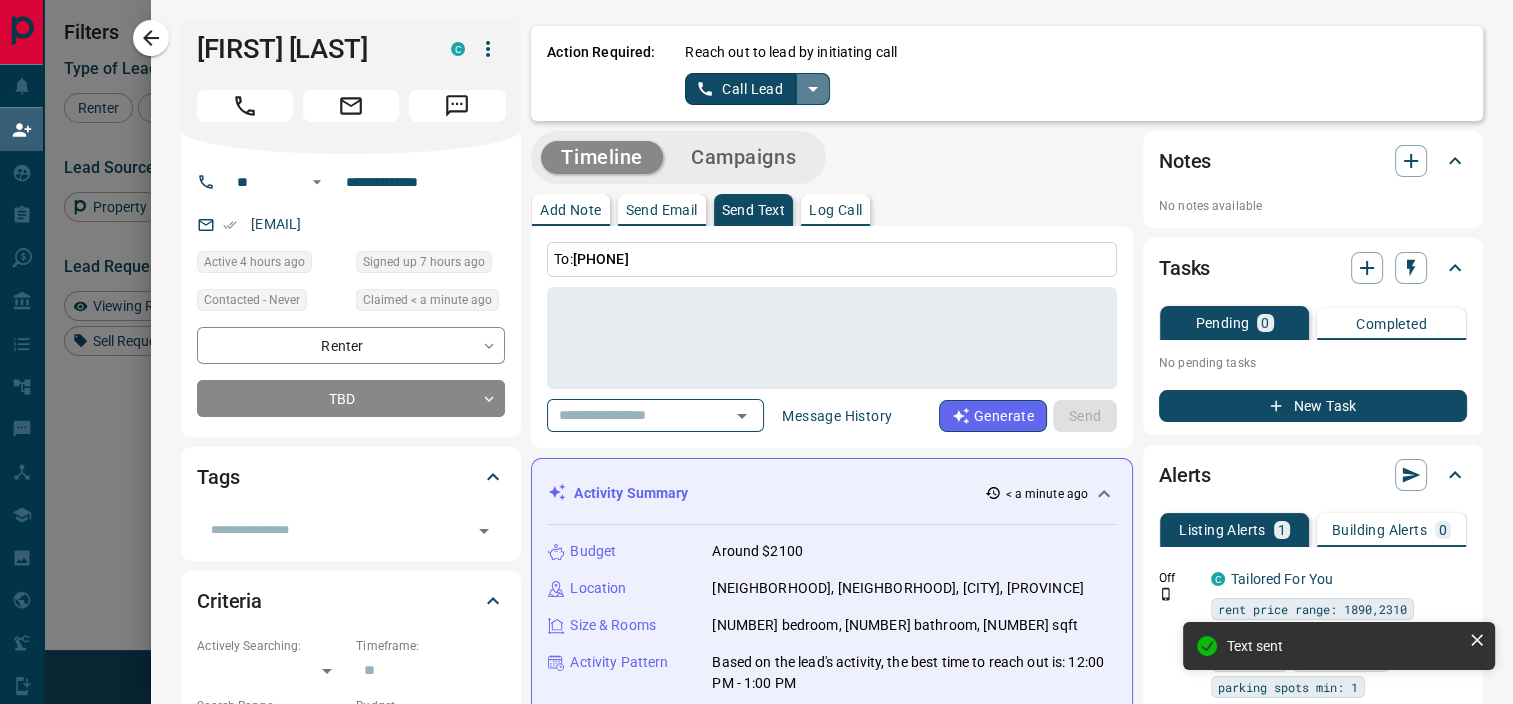click 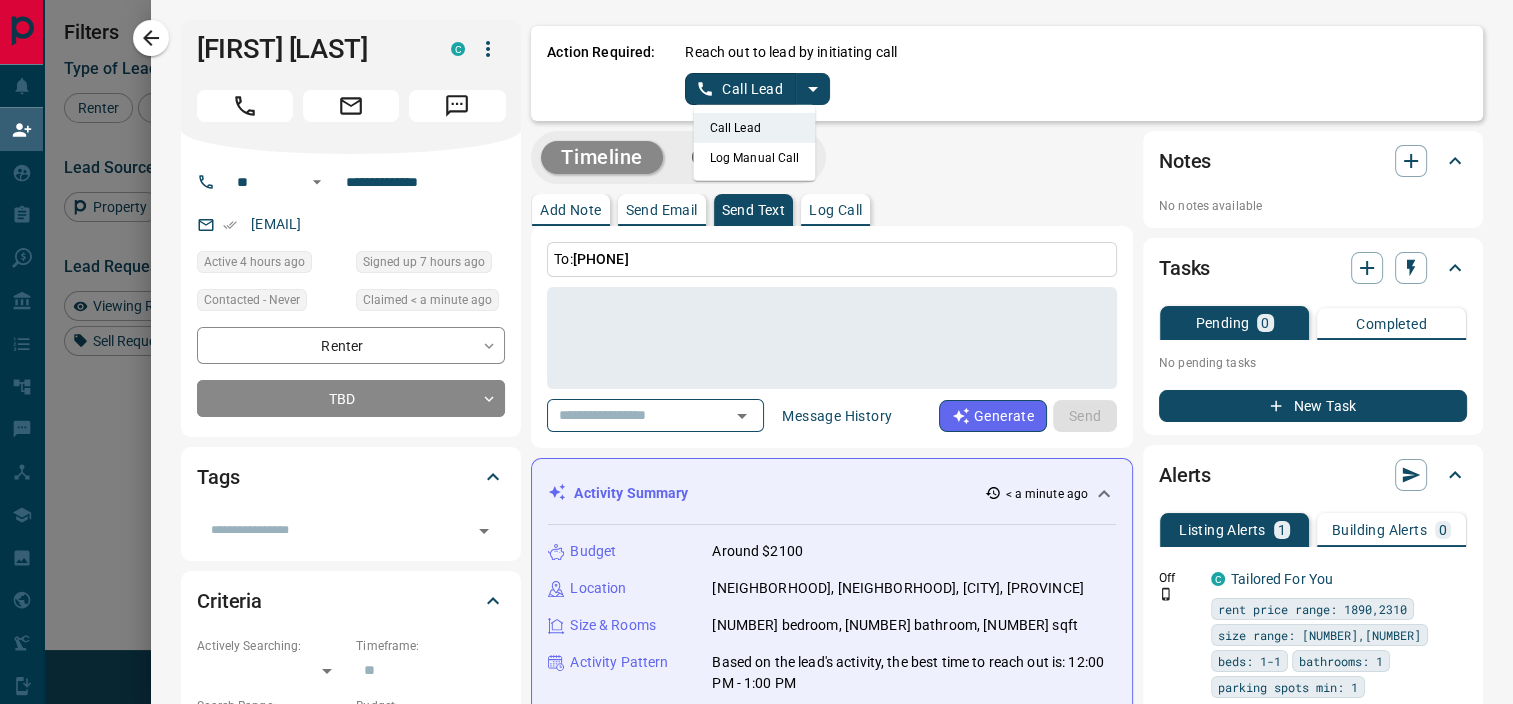 click on "Log Manual Call" at bounding box center (755, 158) 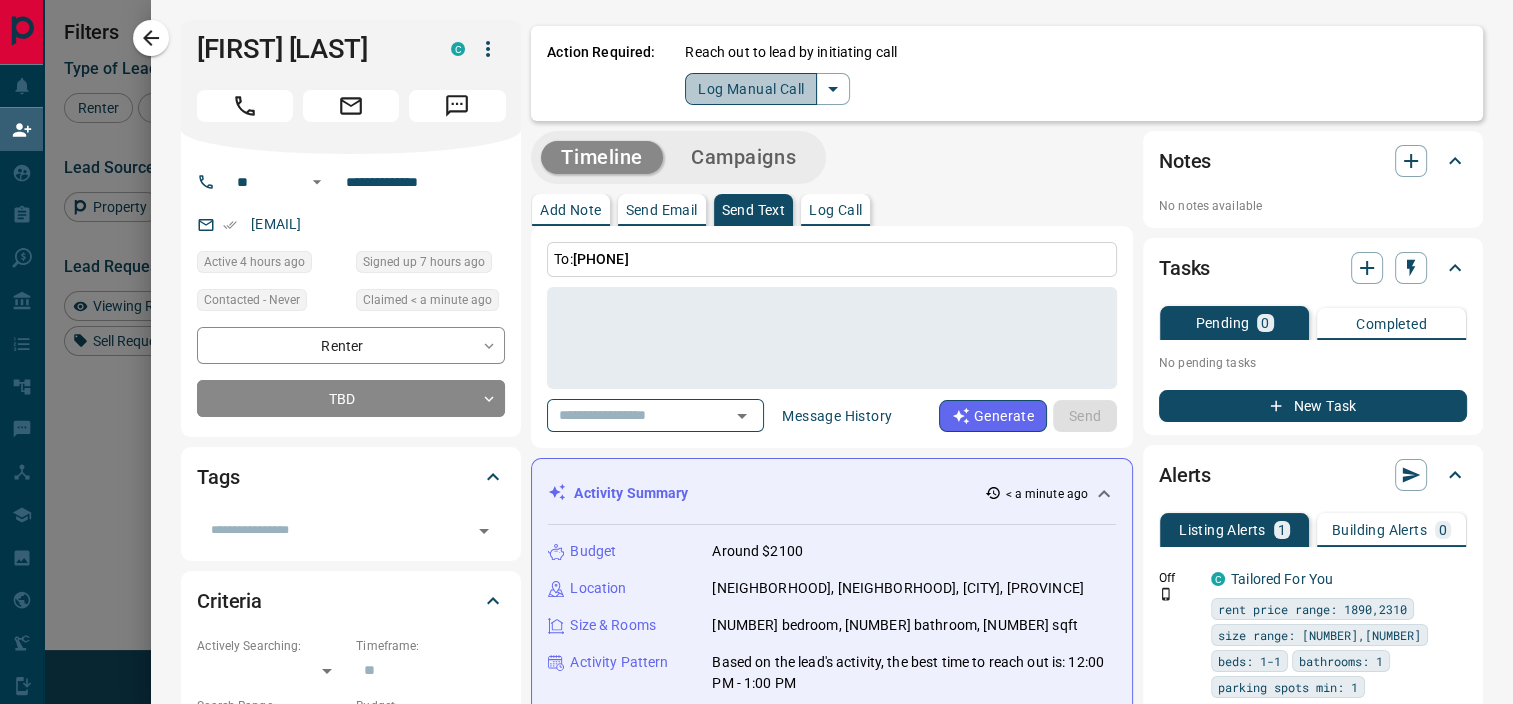 click on "Log Manual Call" at bounding box center (751, 89) 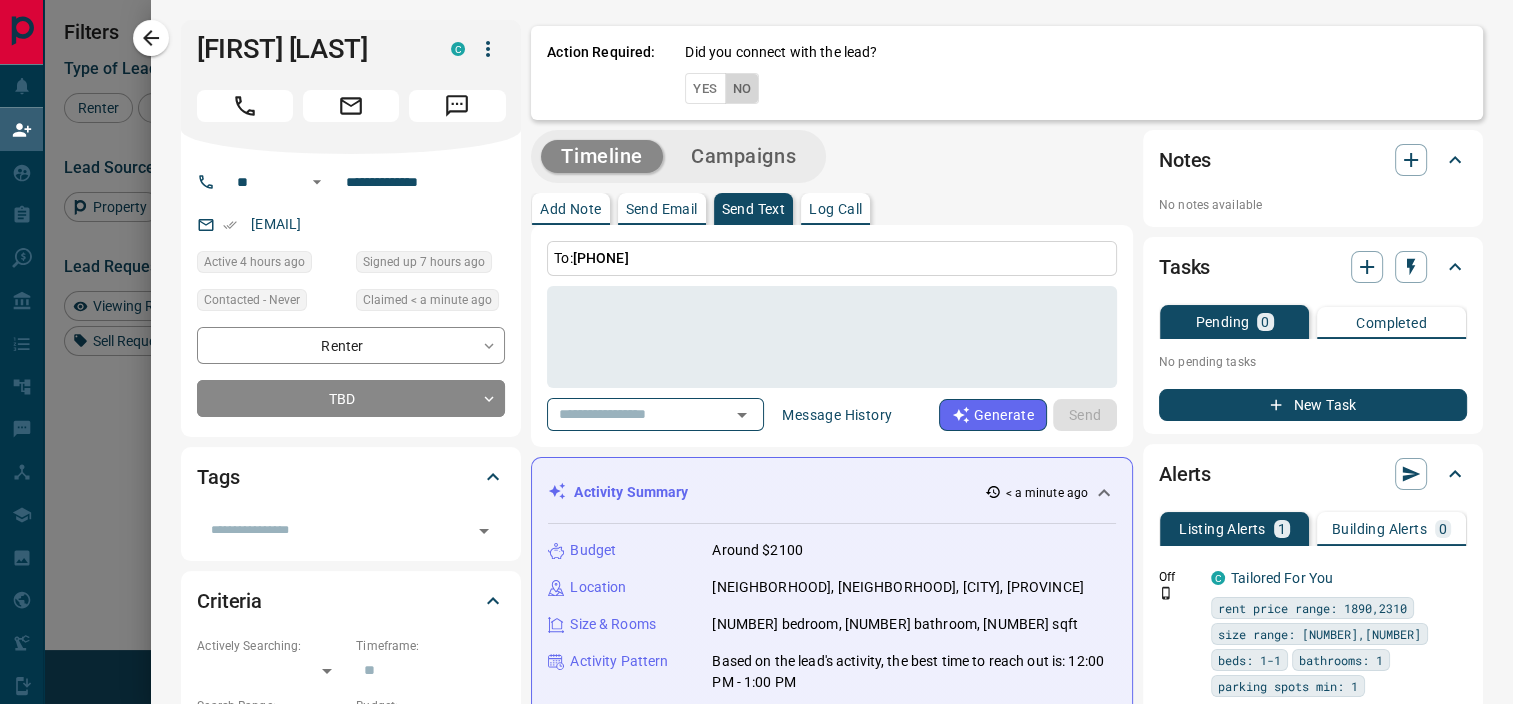 click on "No" at bounding box center [742, 88] 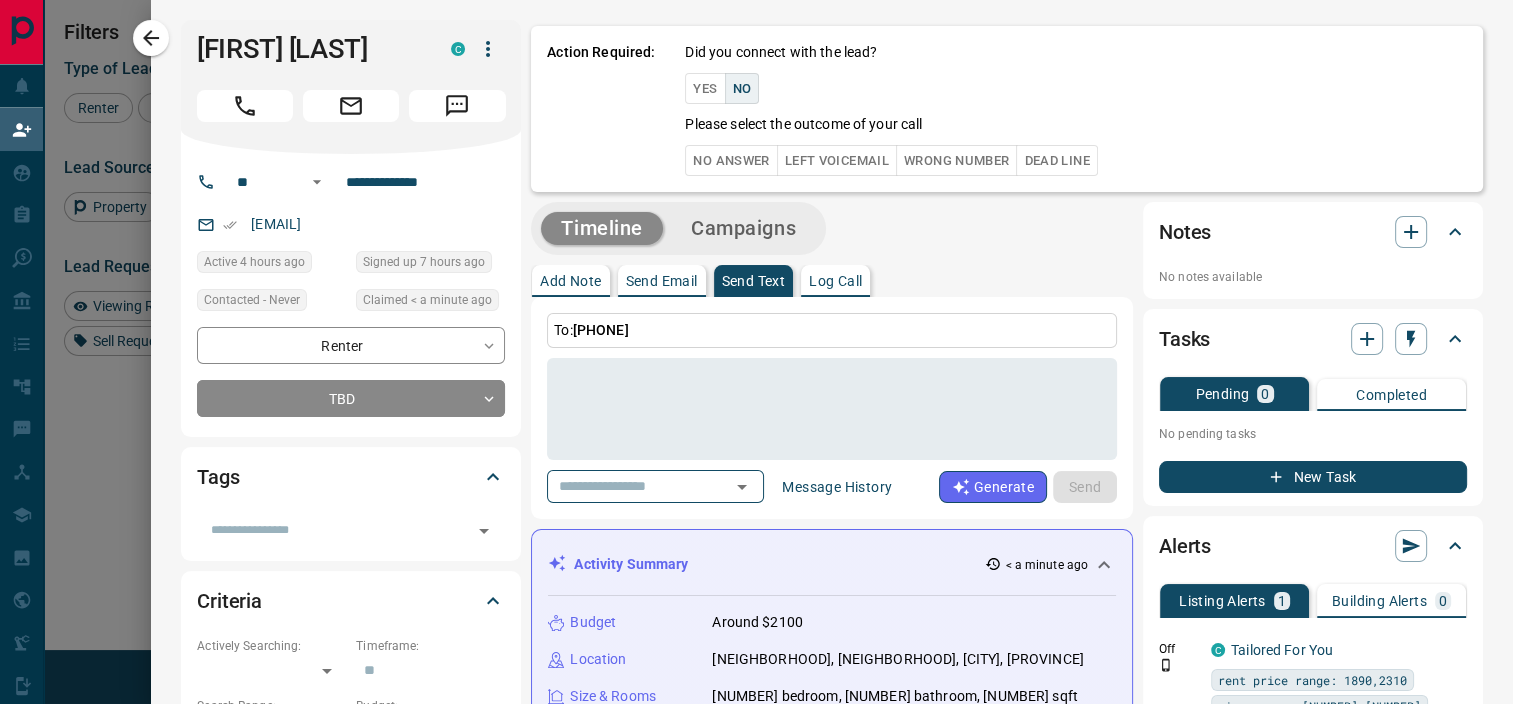 click on "No Answer" at bounding box center (731, 160) 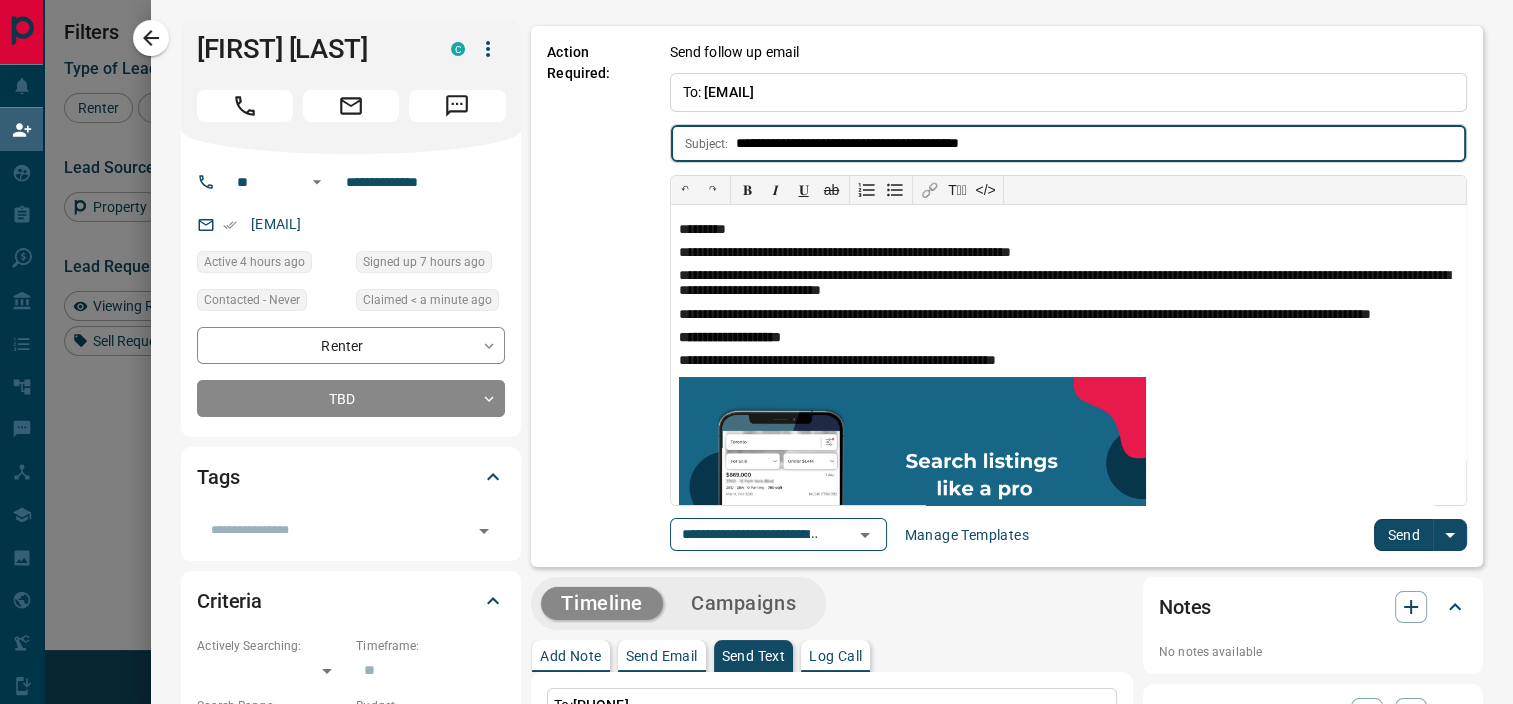 type on "**********" 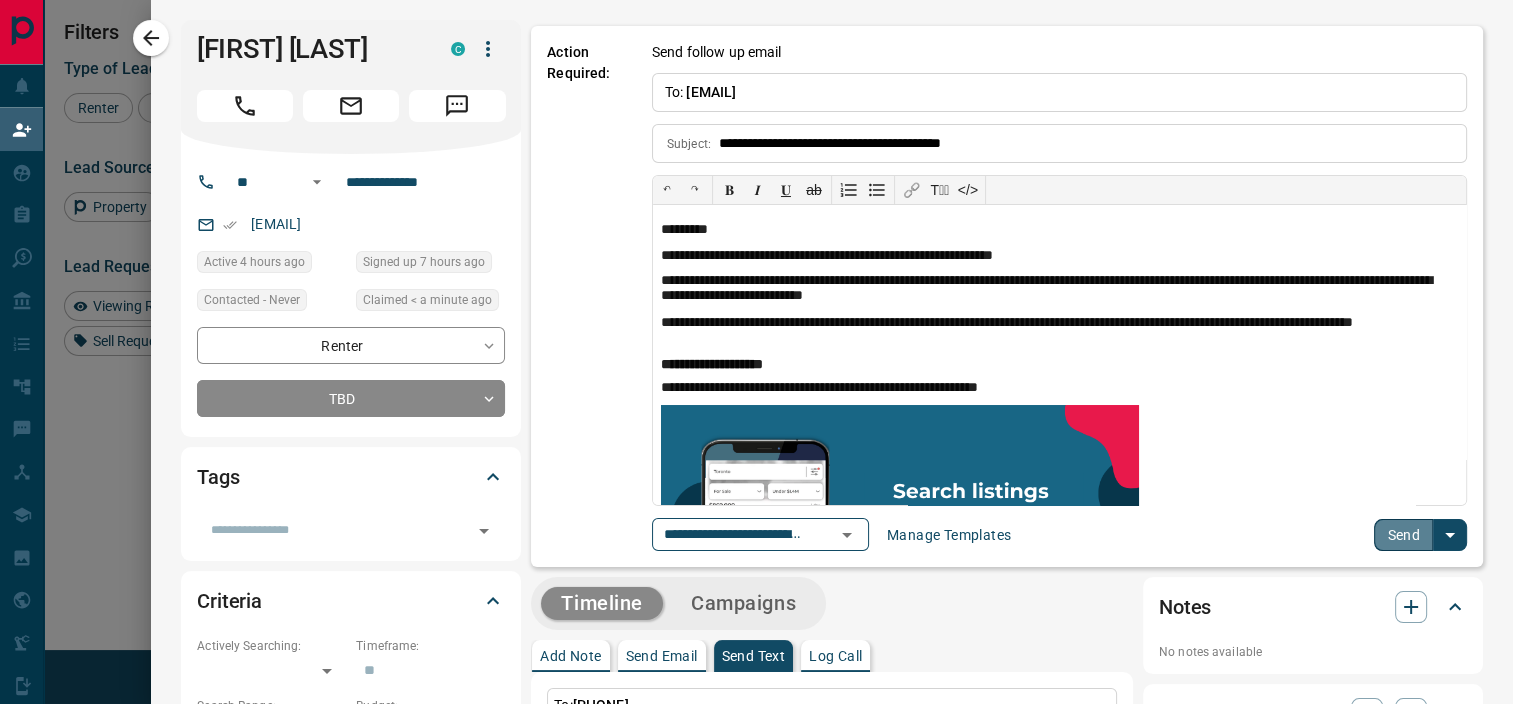 click on "Send" at bounding box center [1403, 535] 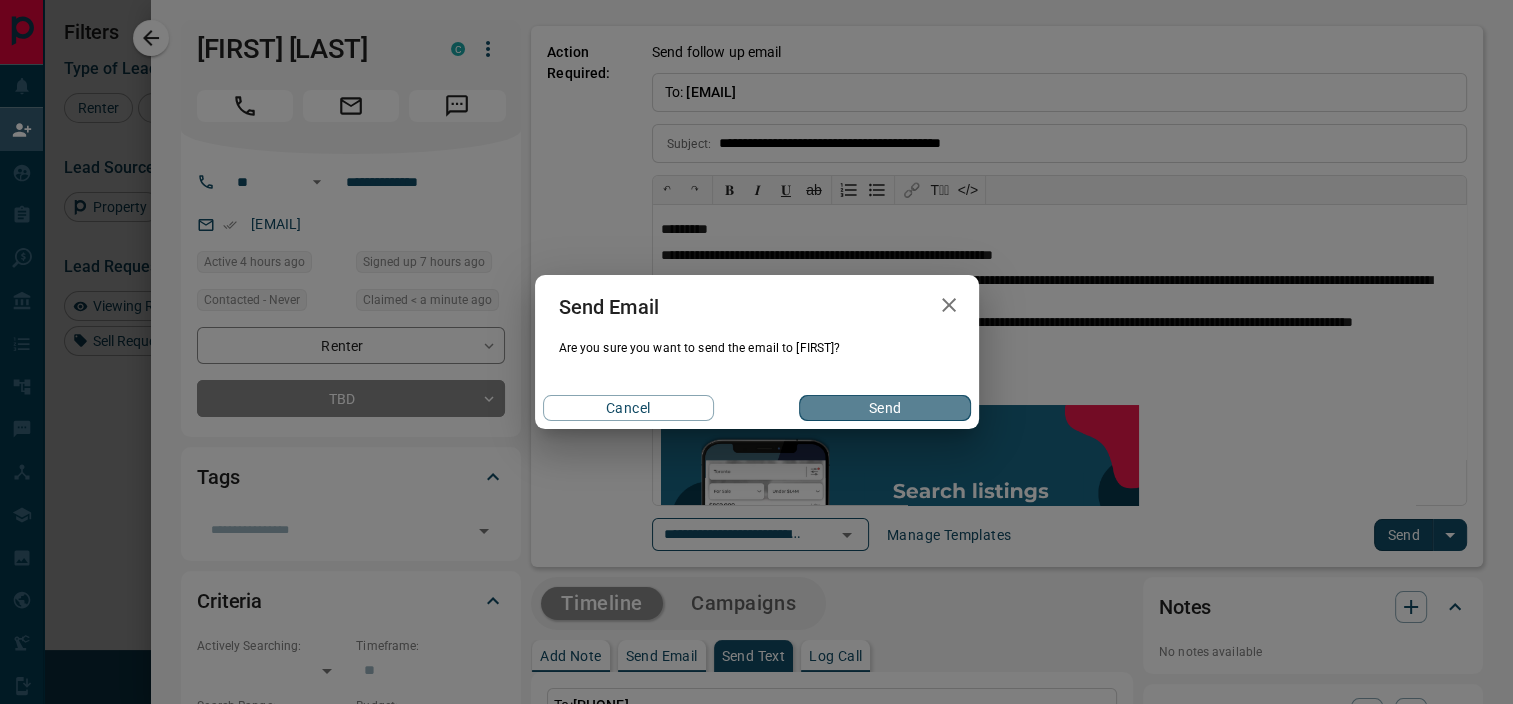 click on "Send" at bounding box center (884, 408) 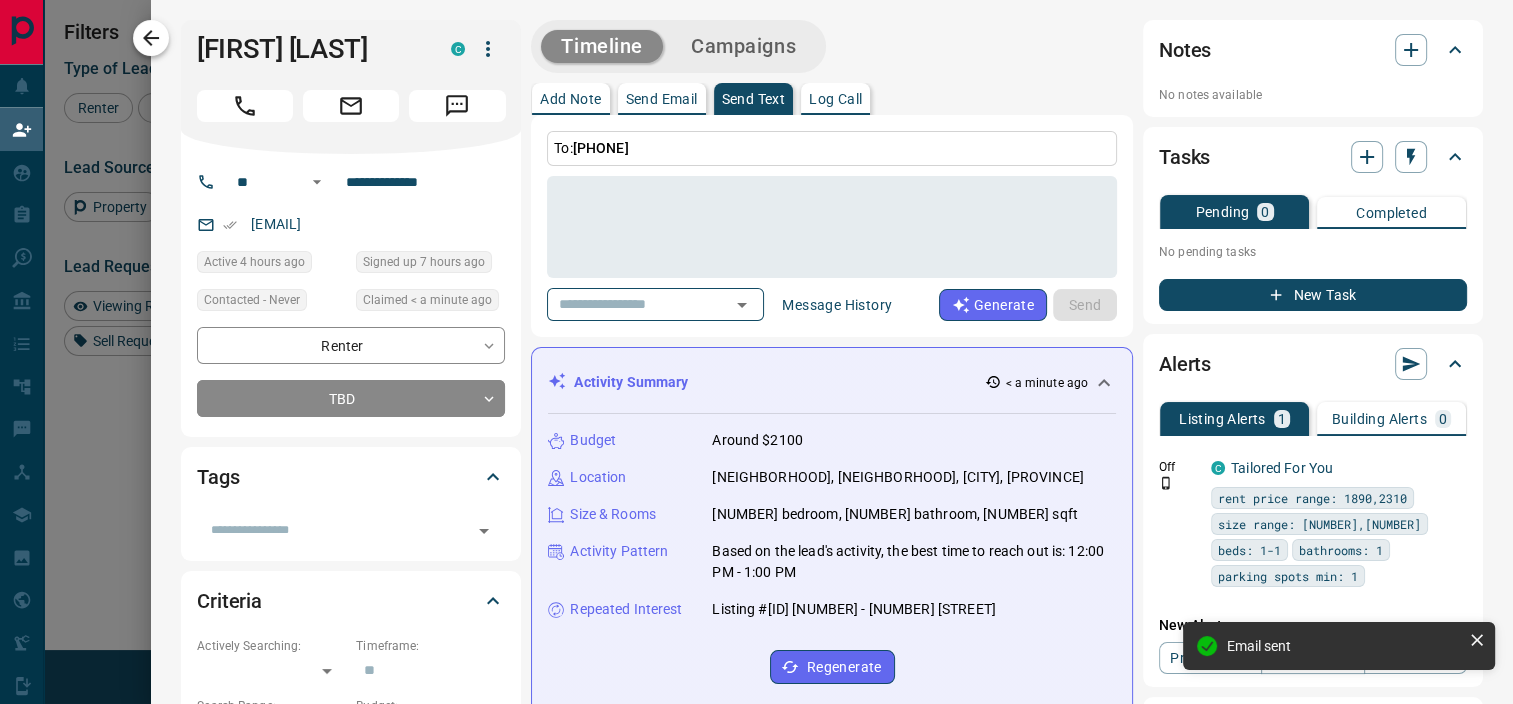 click 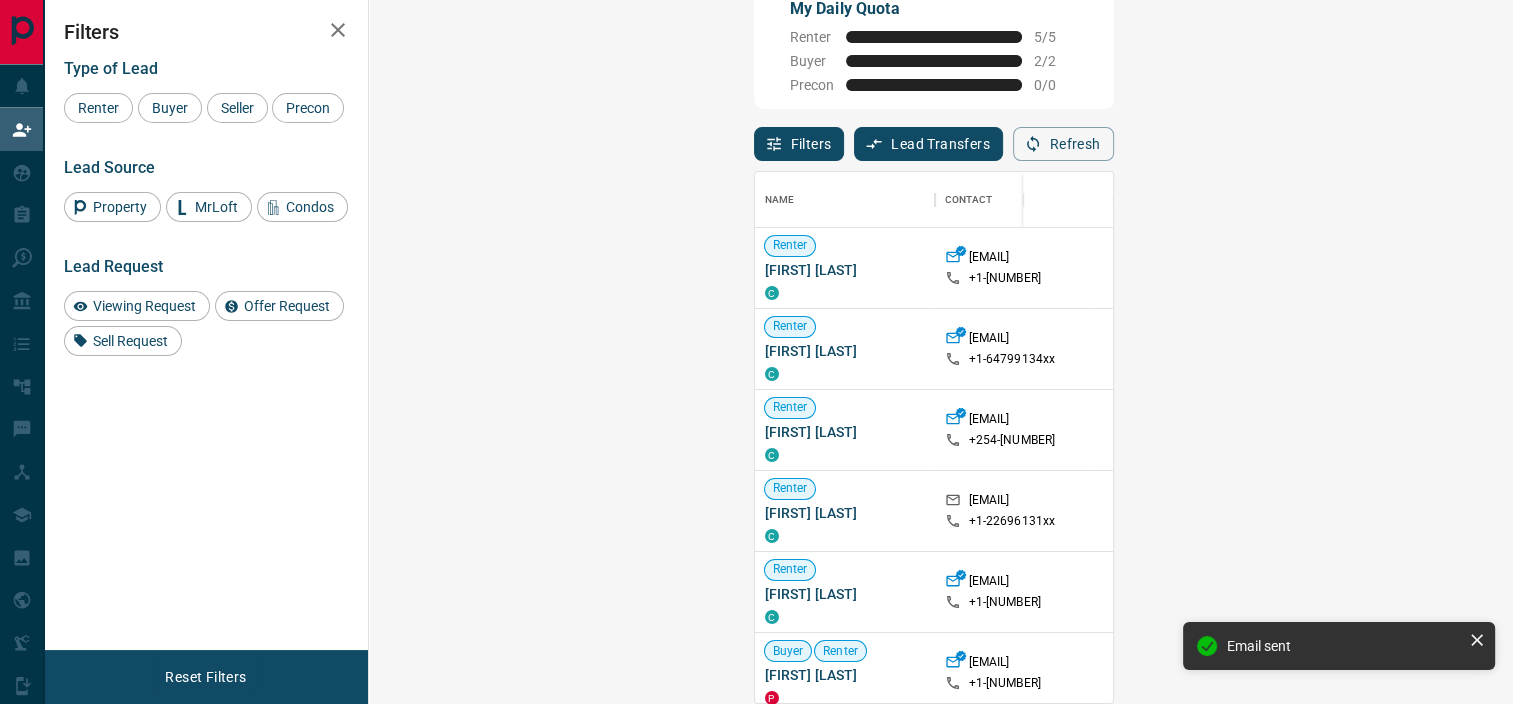 scroll, scrollTop: 16, scrollLeft: 16, axis: both 